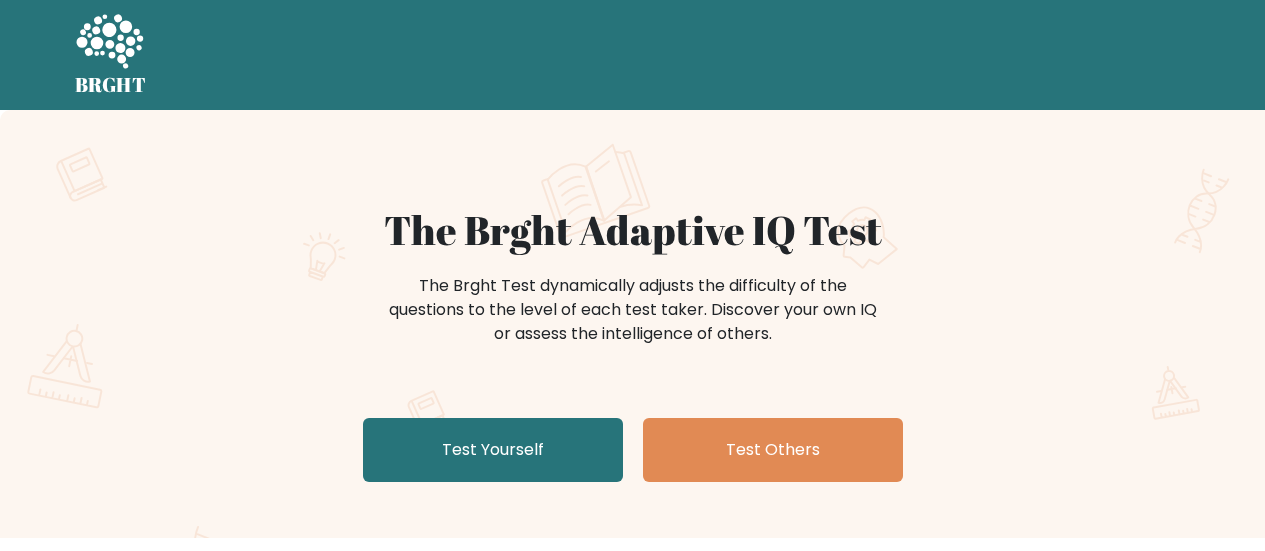 scroll, scrollTop: 0, scrollLeft: 0, axis: both 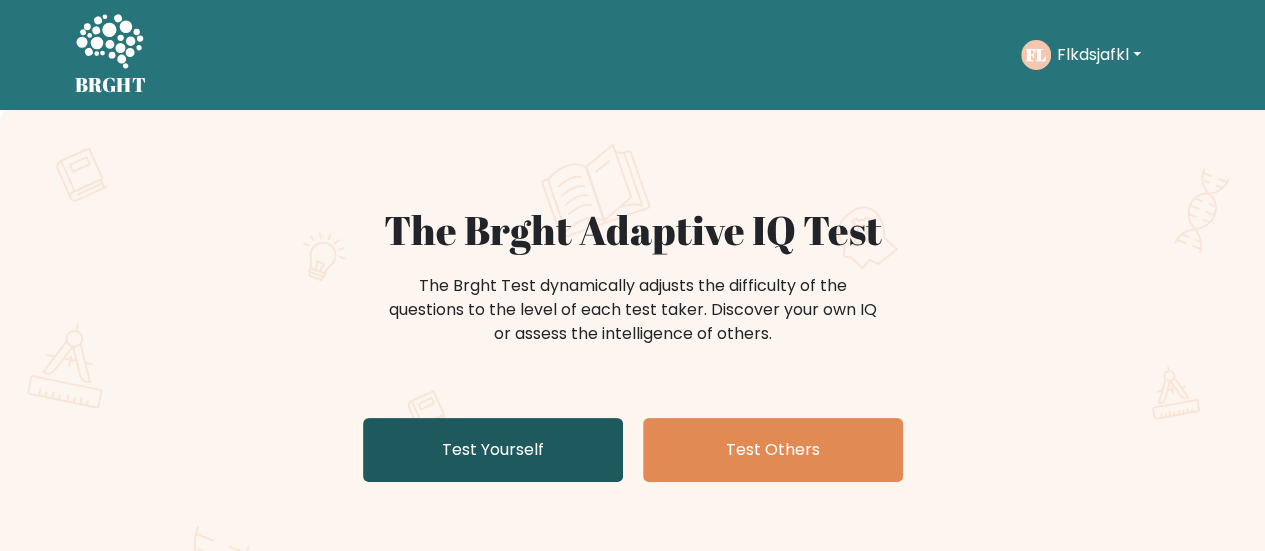 click on "Test Yourself" at bounding box center (493, 450) 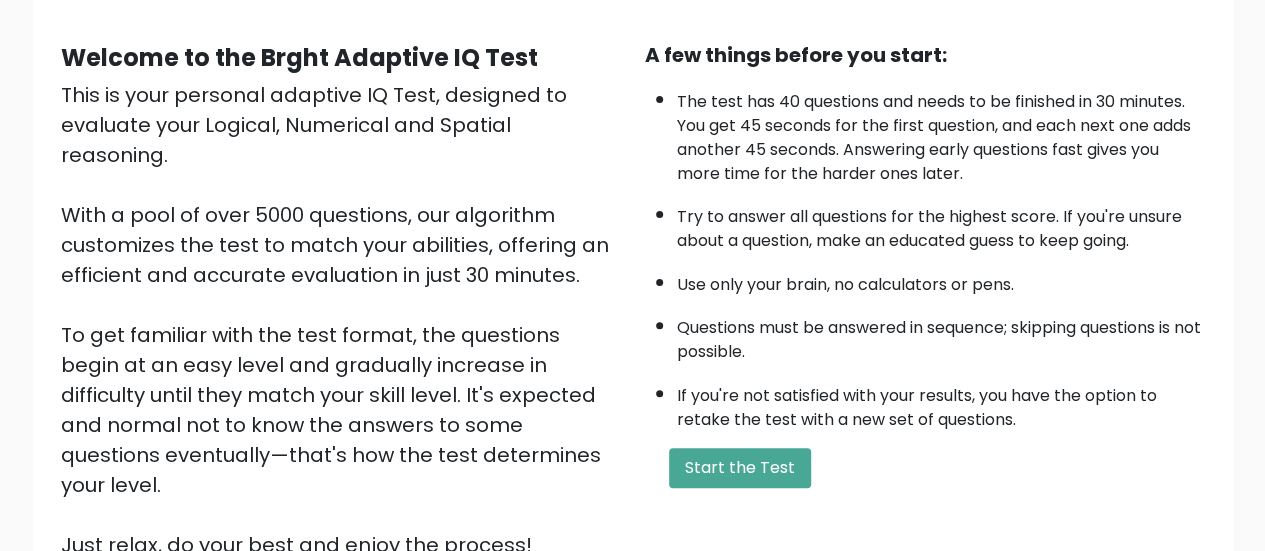scroll, scrollTop: 166, scrollLeft: 0, axis: vertical 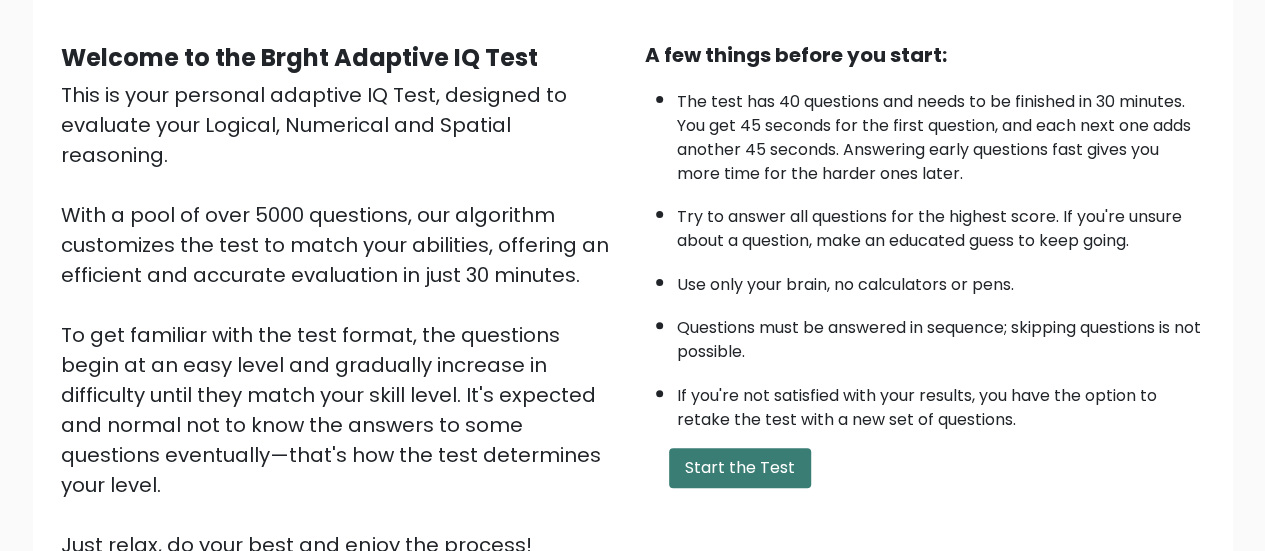 click on "Start the Test" at bounding box center [740, 468] 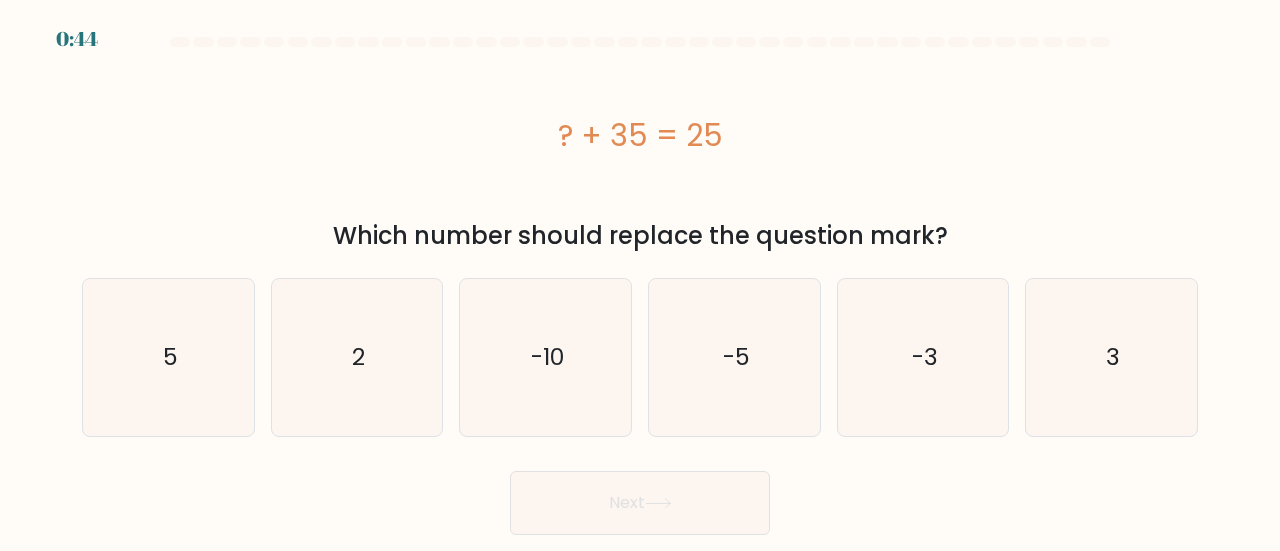 scroll, scrollTop: 0, scrollLeft: 0, axis: both 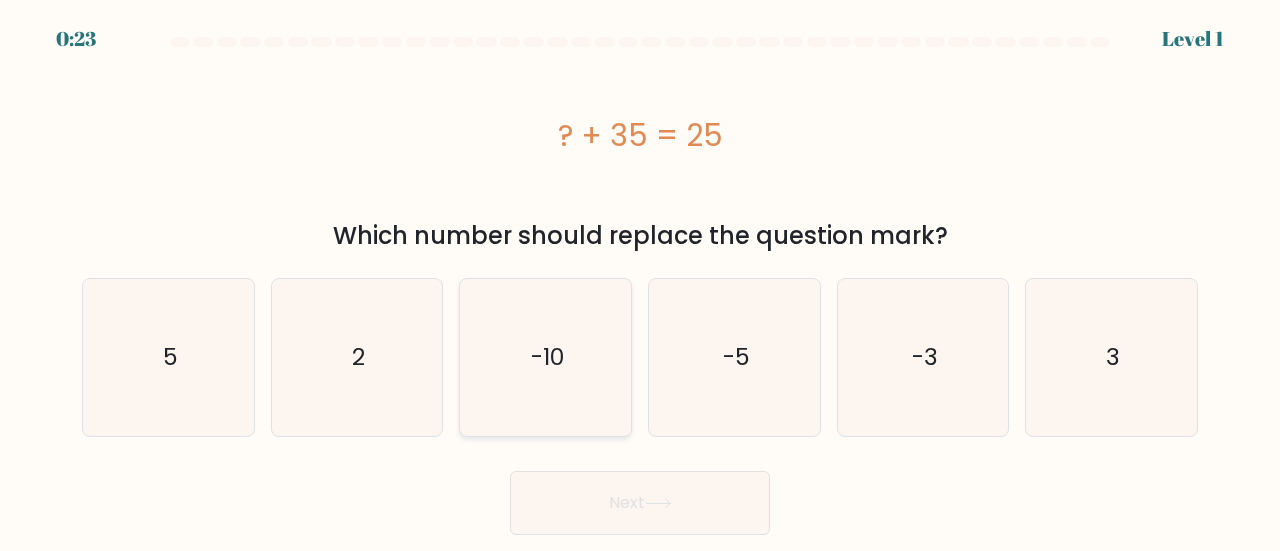 click on "-10" 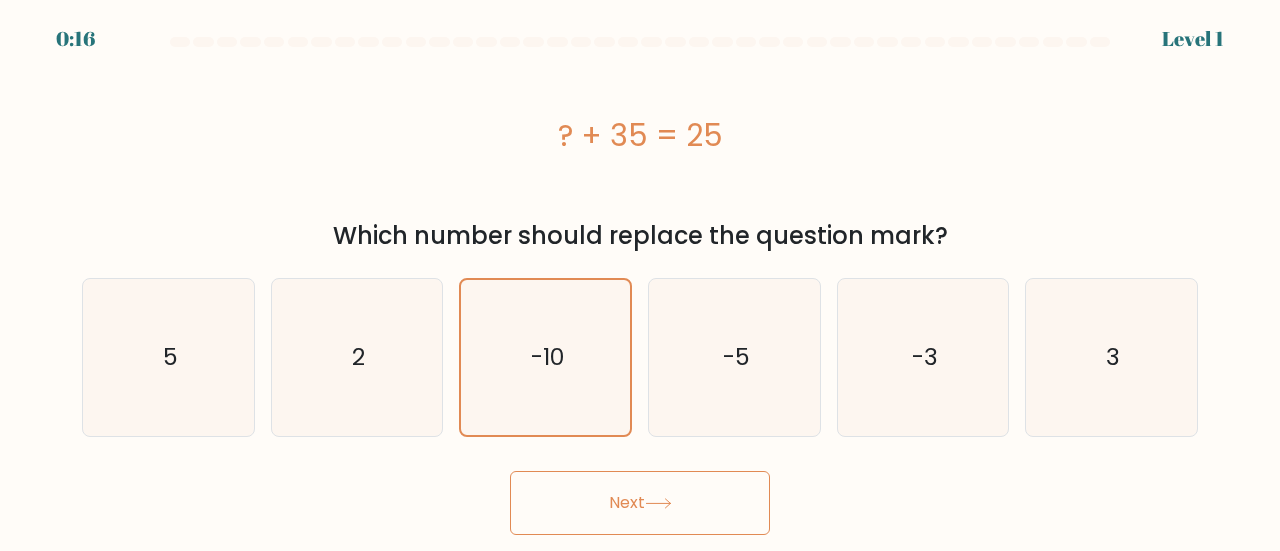 click on "Next" at bounding box center (640, 503) 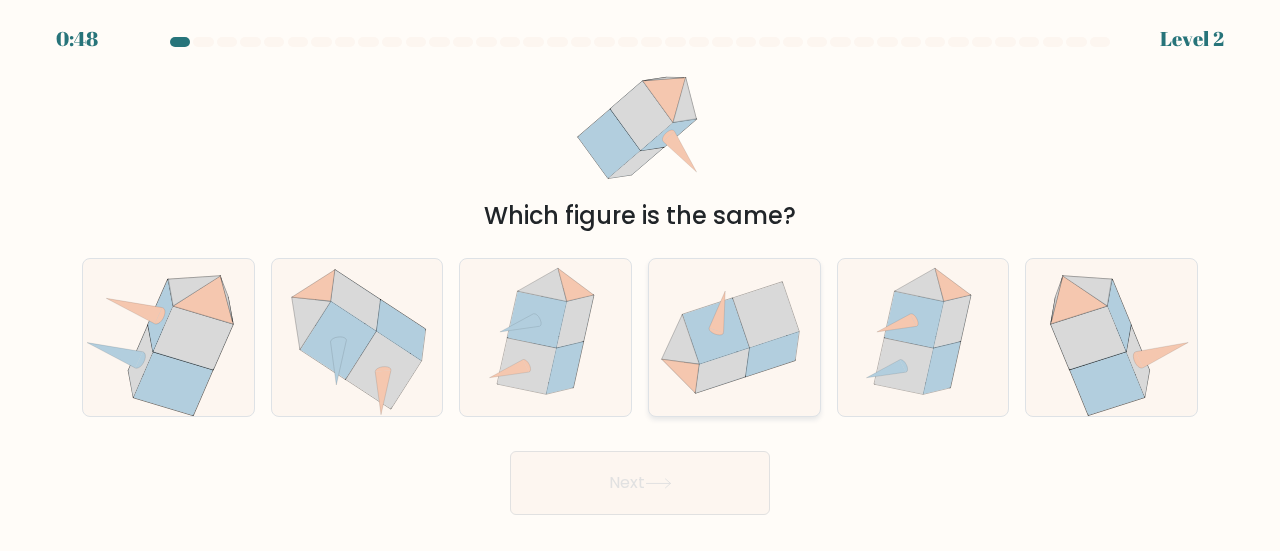 click 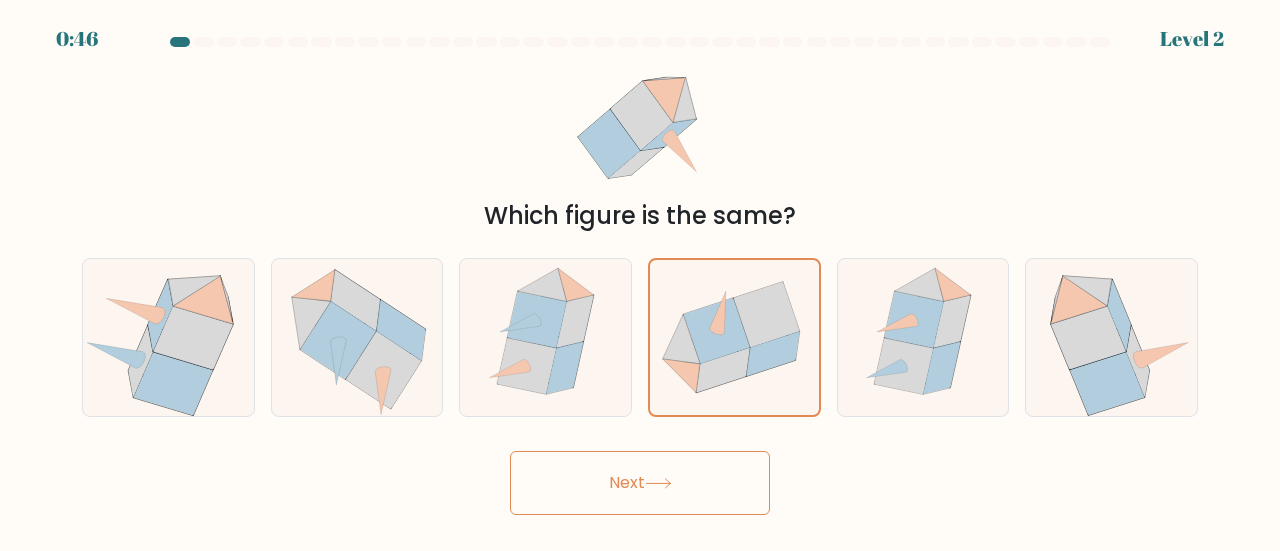 click on "Next" at bounding box center (640, 483) 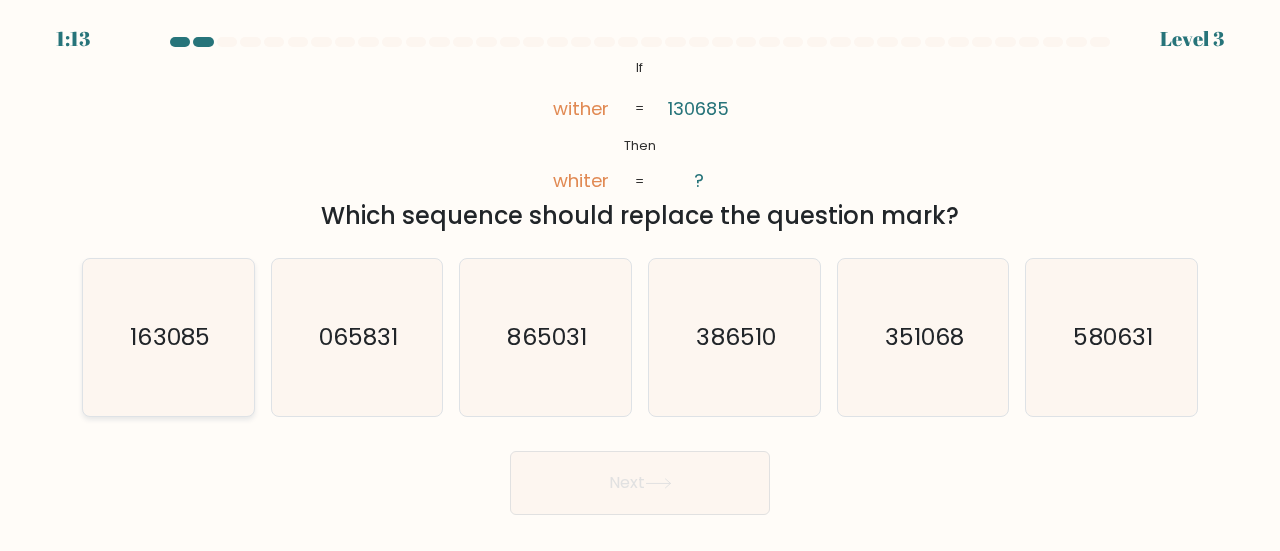 click on "163085" 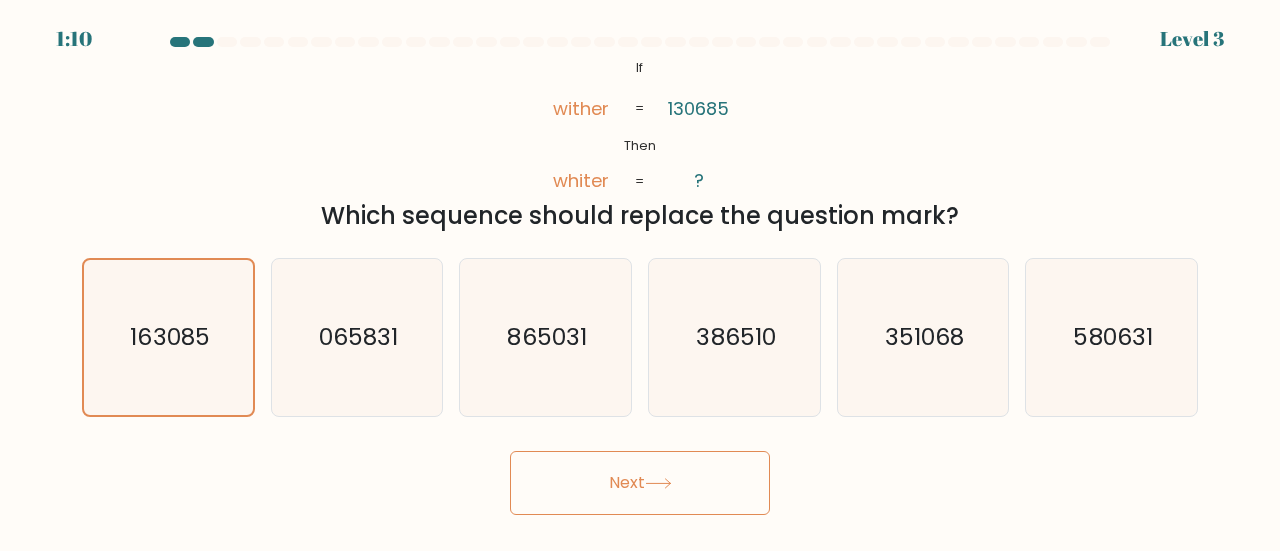 click on "Next" at bounding box center [640, 483] 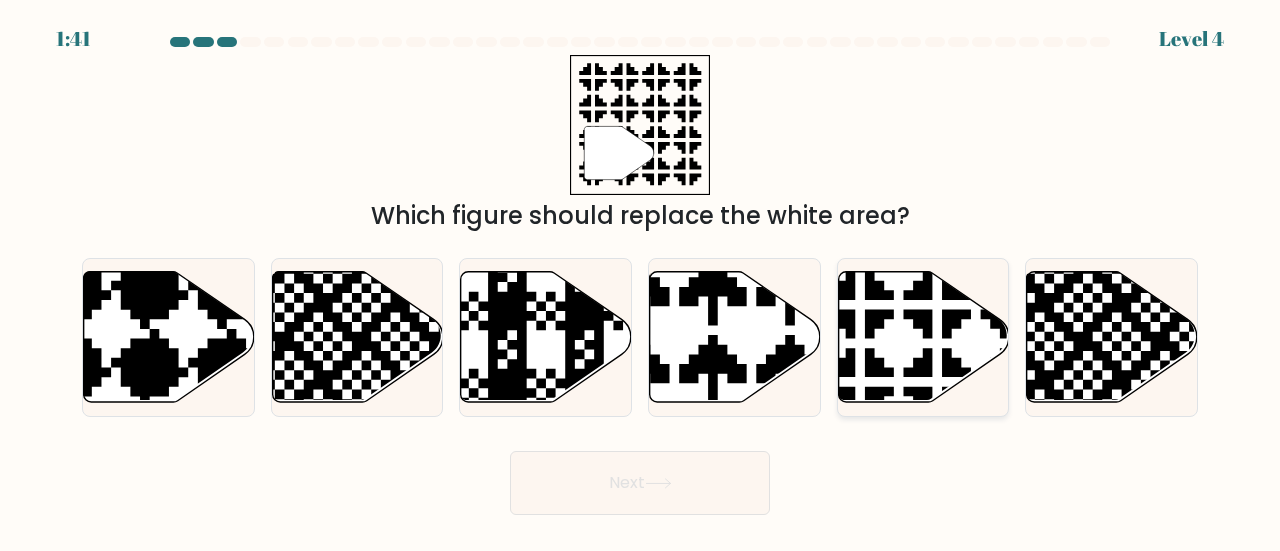 click 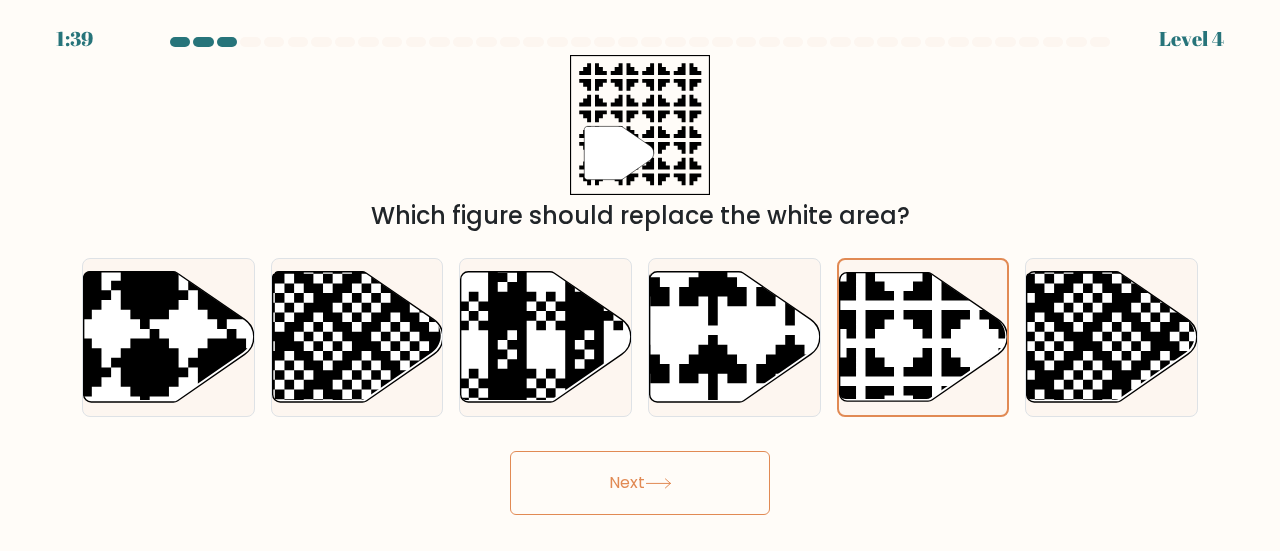 click on "Next" at bounding box center (640, 483) 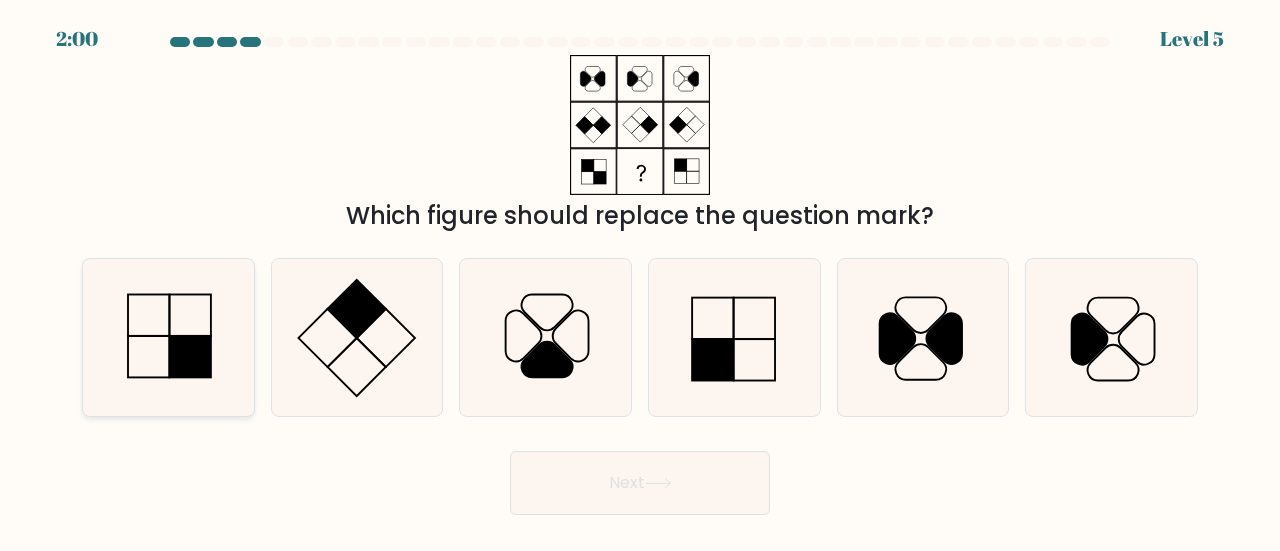 click 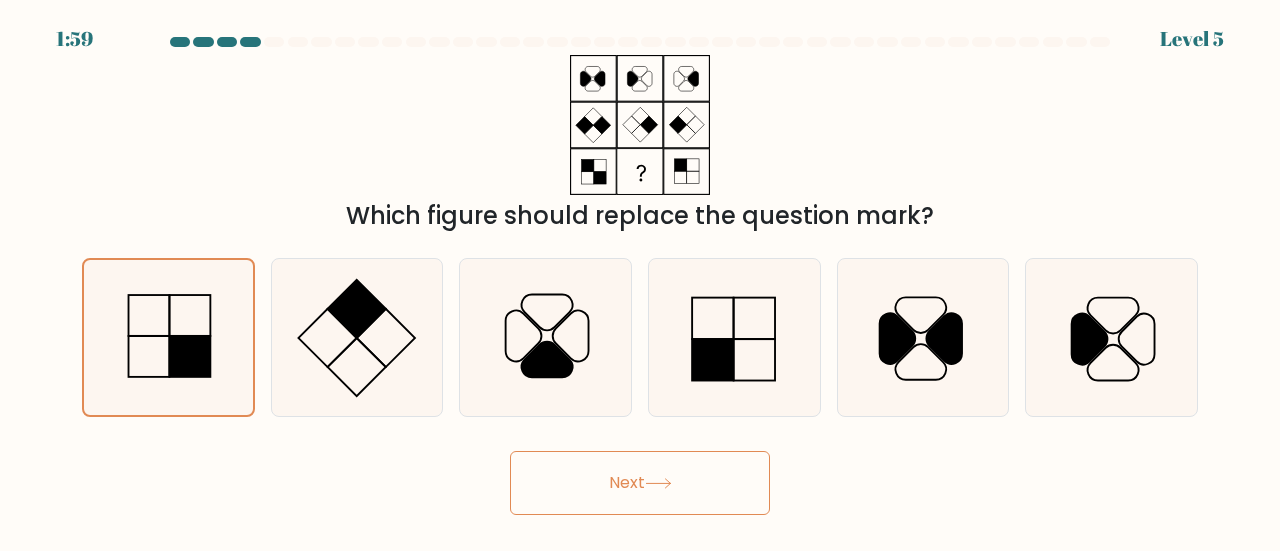 click on "Next" at bounding box center [640, 483] 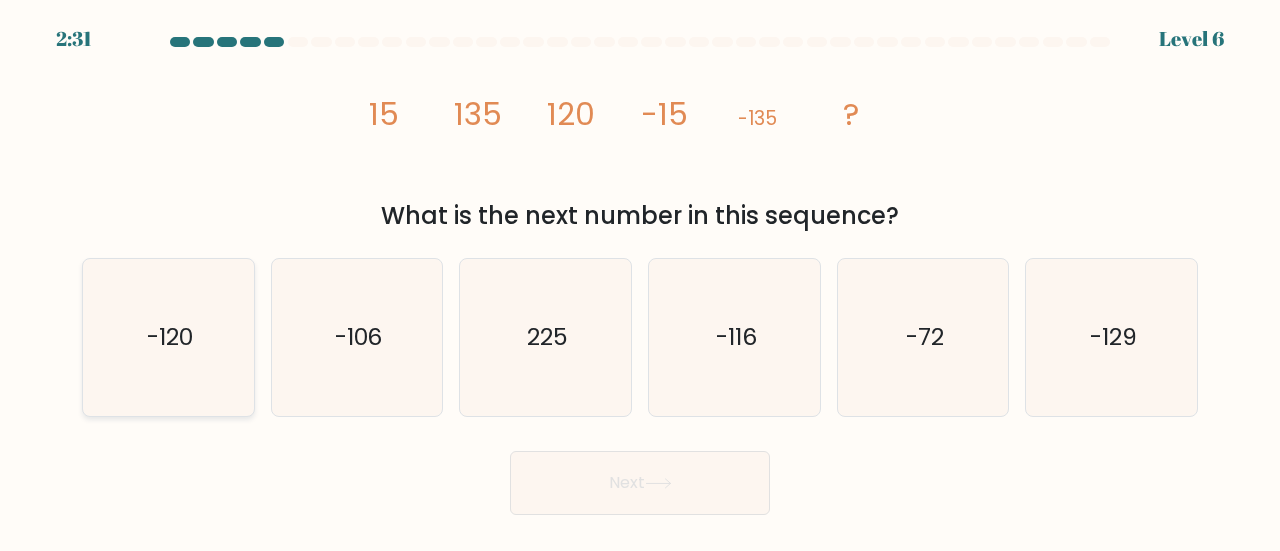 click on "-120" 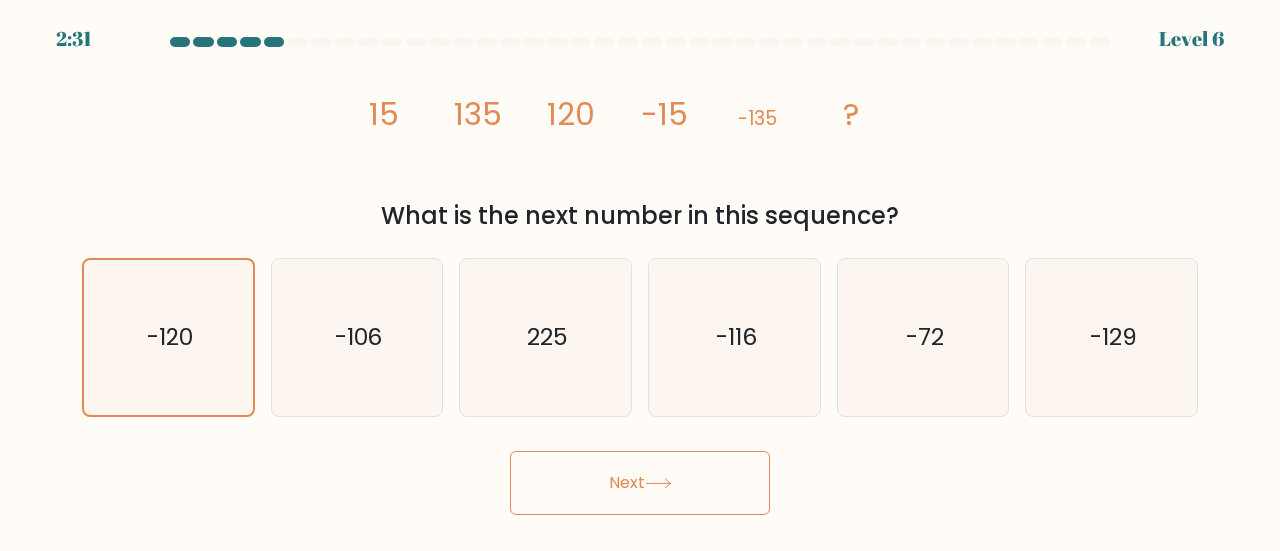 click on "Next" at bounding box center [640, 483] 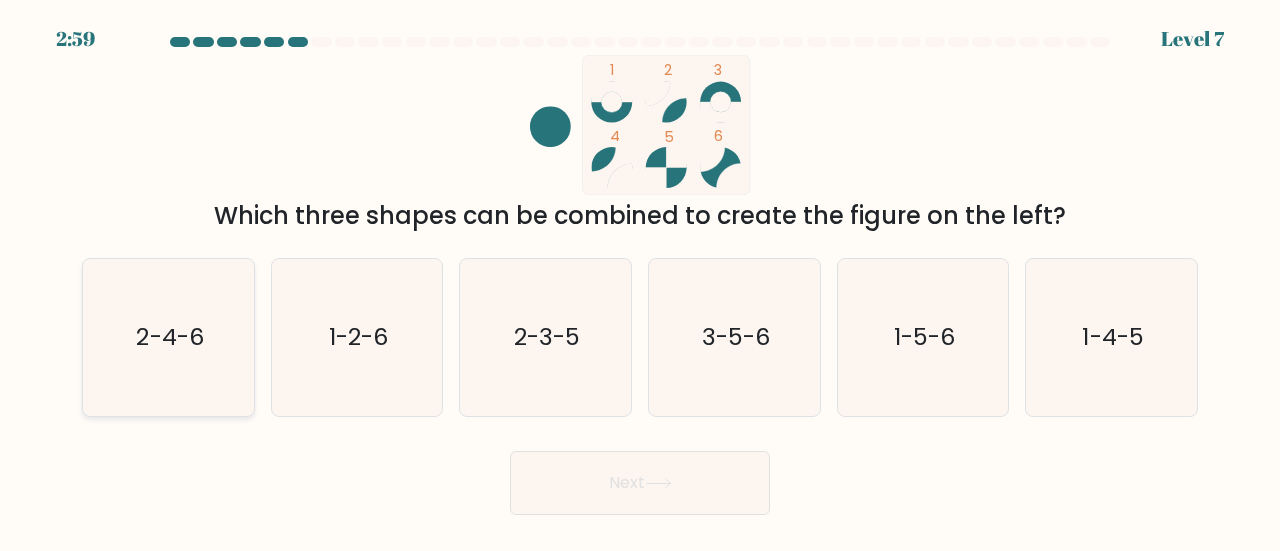 click on "2-4-6" 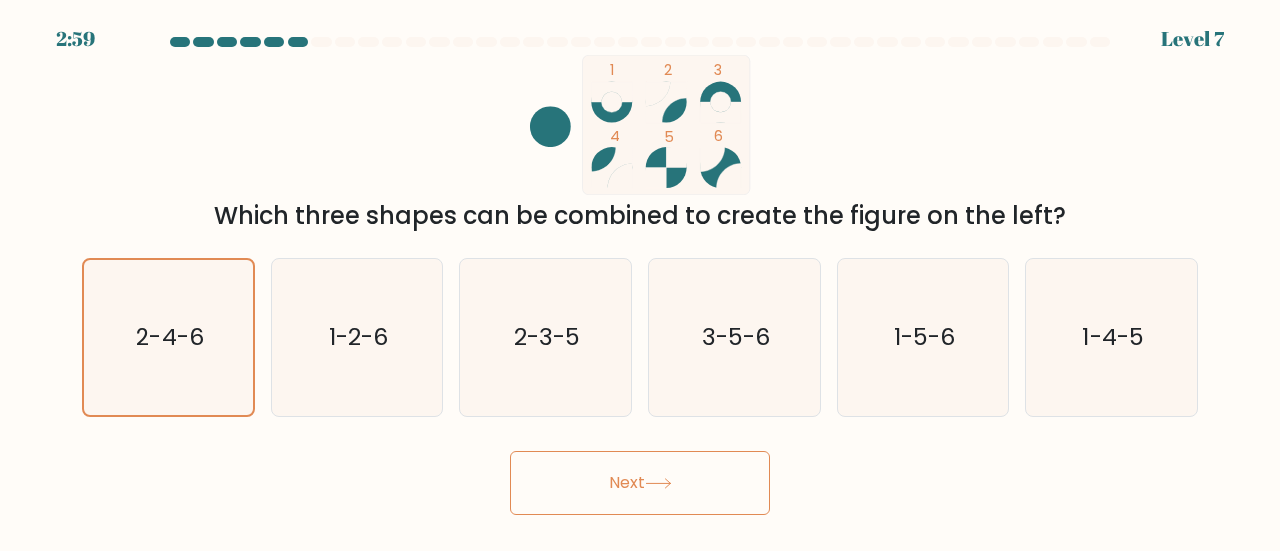 click on "Next" at bounding box center [640, 483] 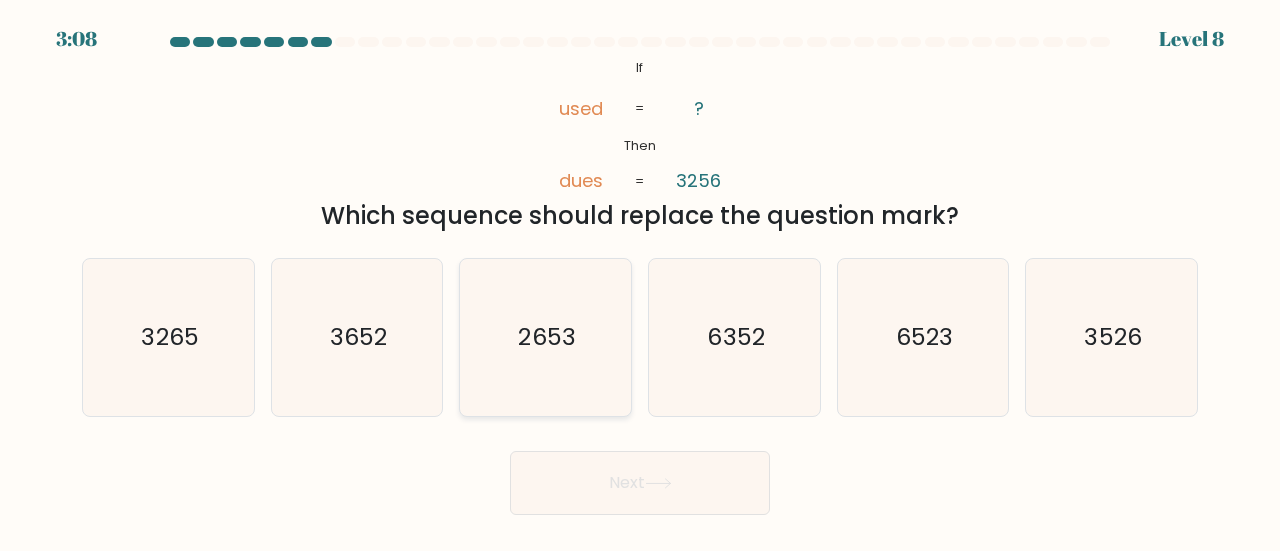 click on "2653" 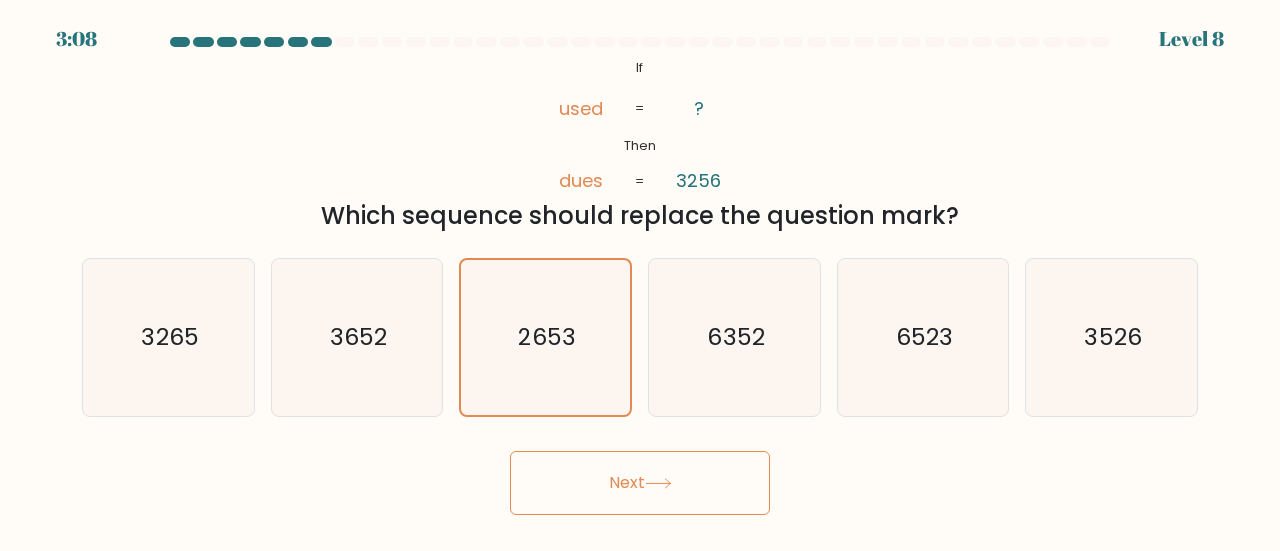 click on "Next" at bounding box center [640, 483] 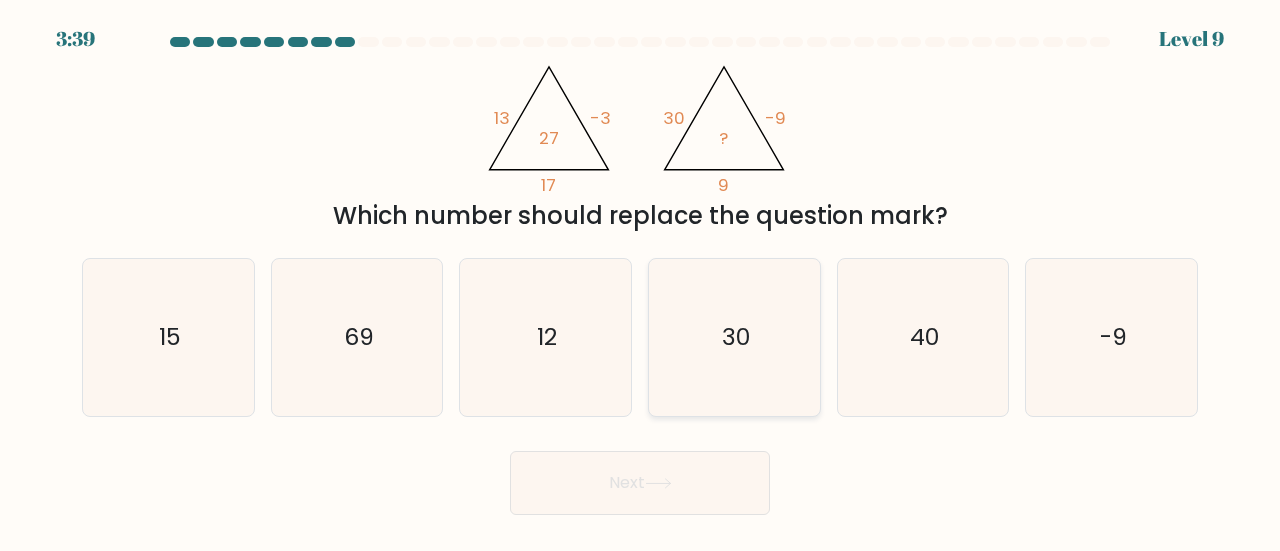 click on "30" 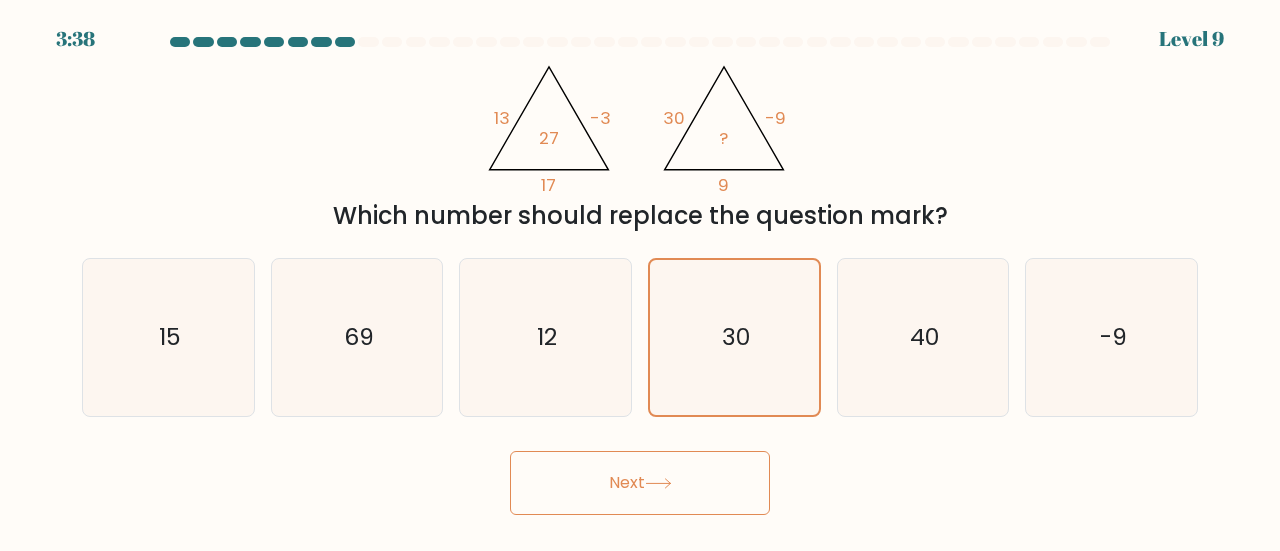 click on "Next" at bounding box center [640, 483] 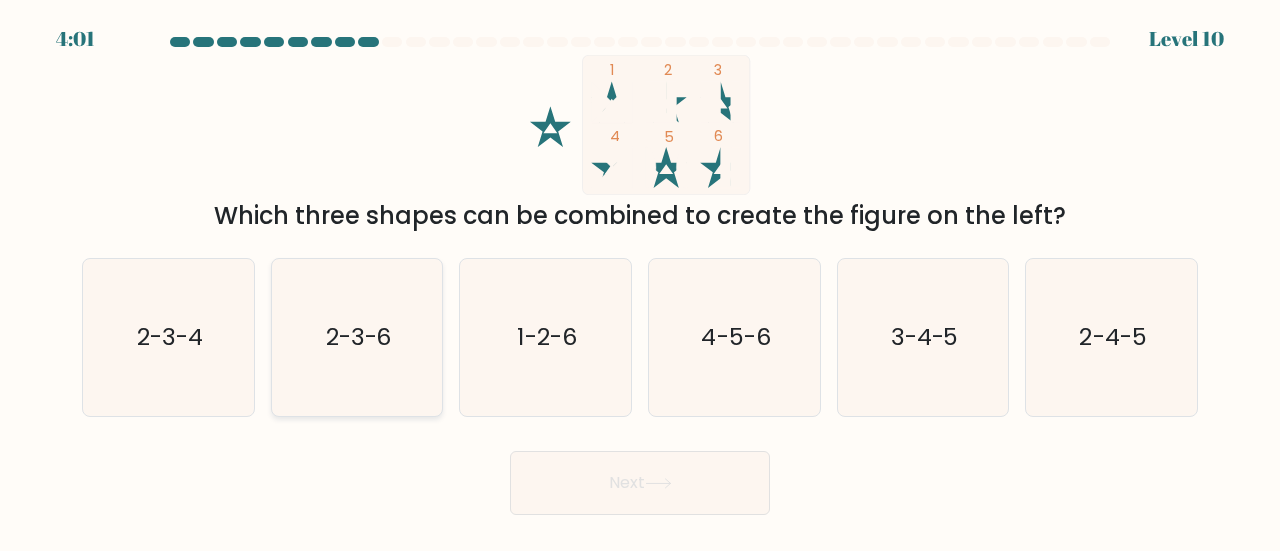 click on "2-3-6" 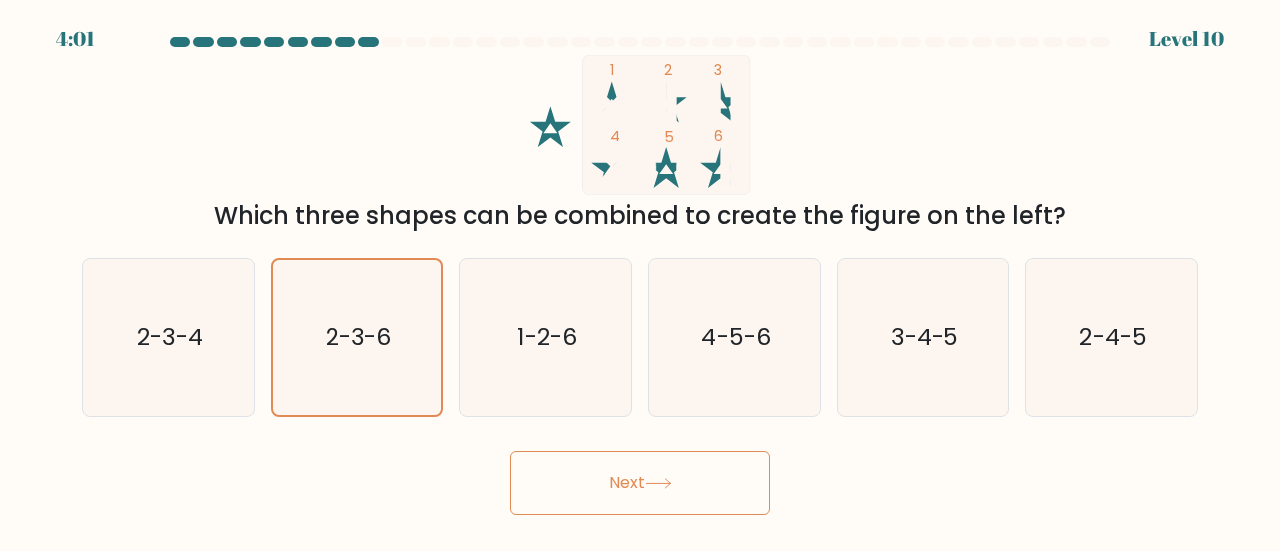 click 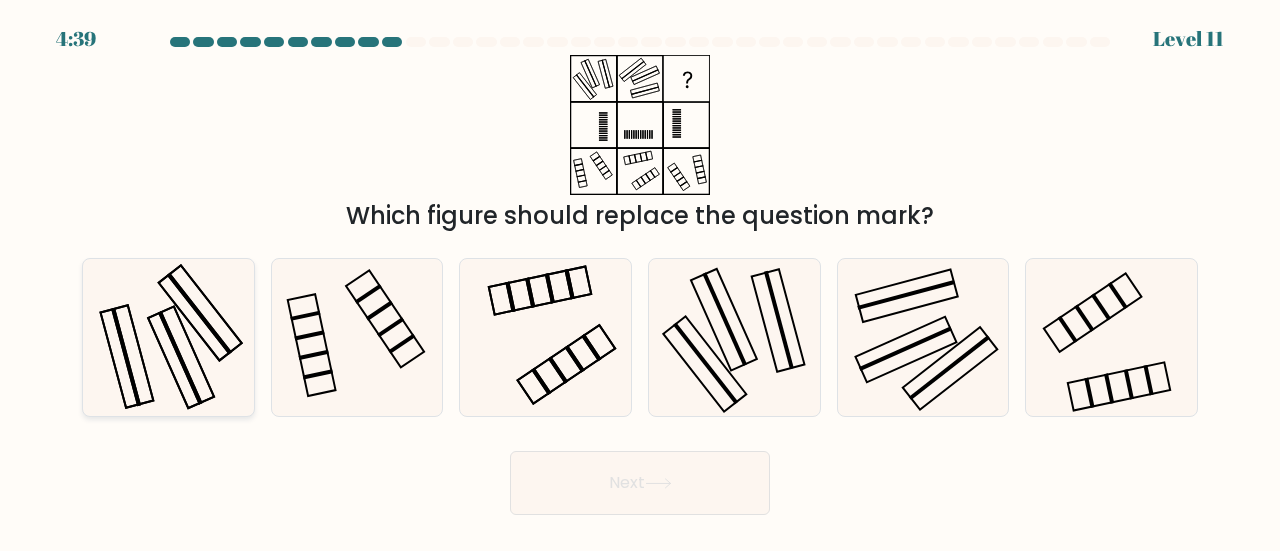 click 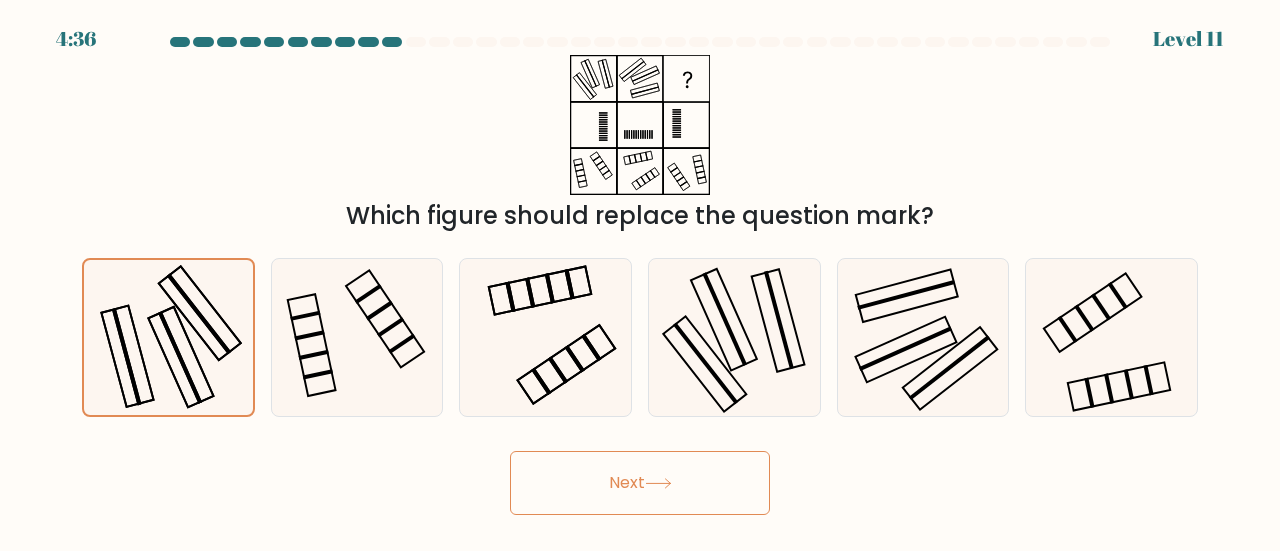 click on "Next" at bounding box center [640, 483] 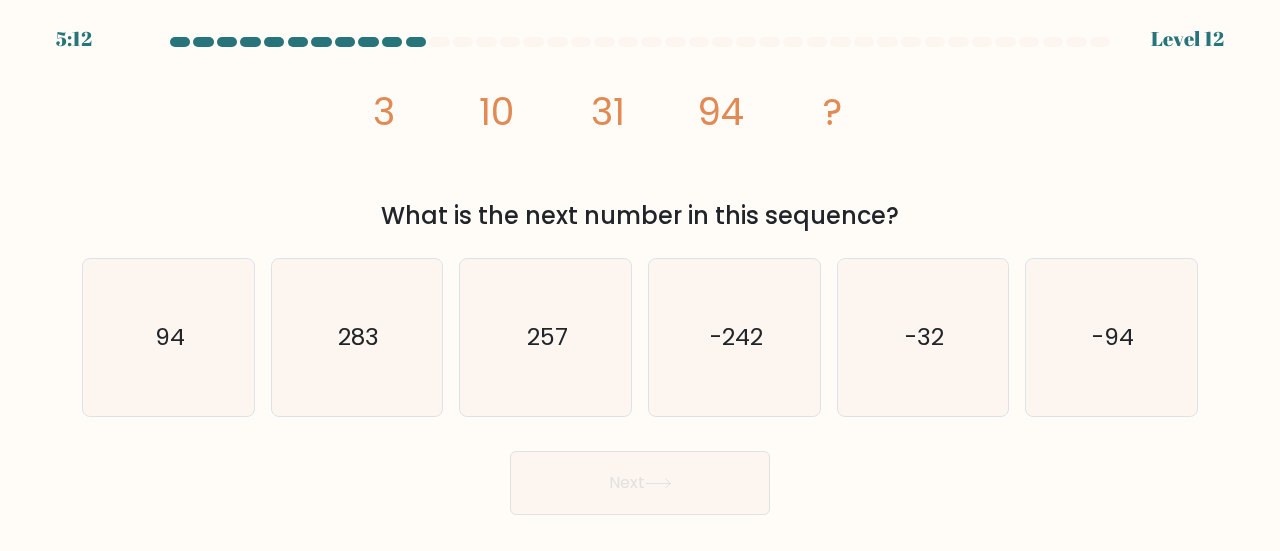 click on "image/svg+xml
3
10
31
94
?
What is the next number in this sequence?" at bounding box center (640, 144) 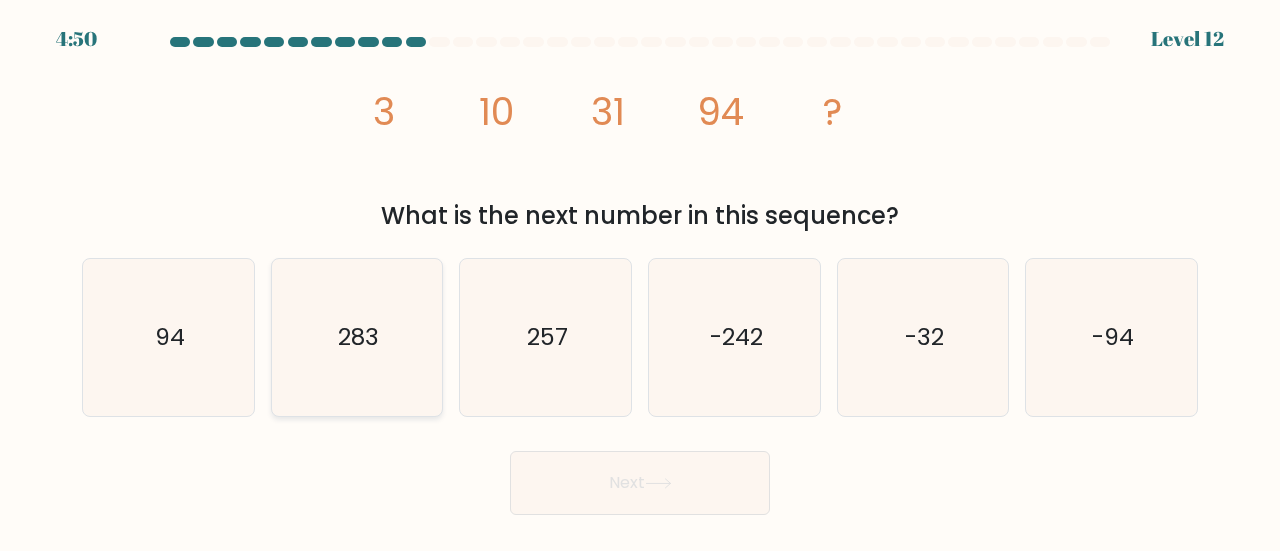 click on "283" 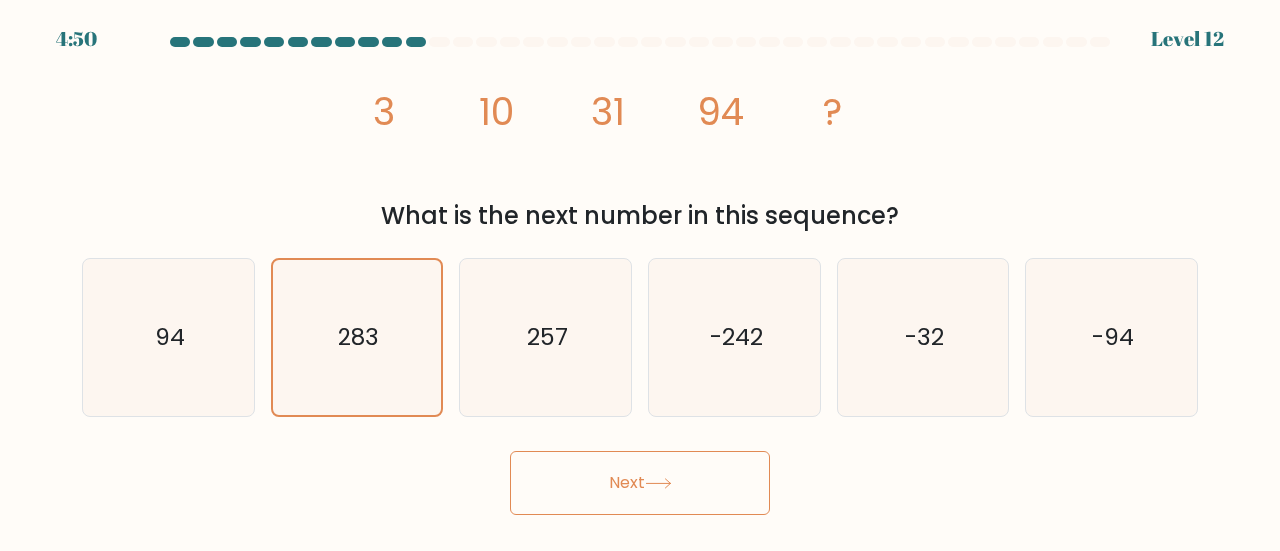 click 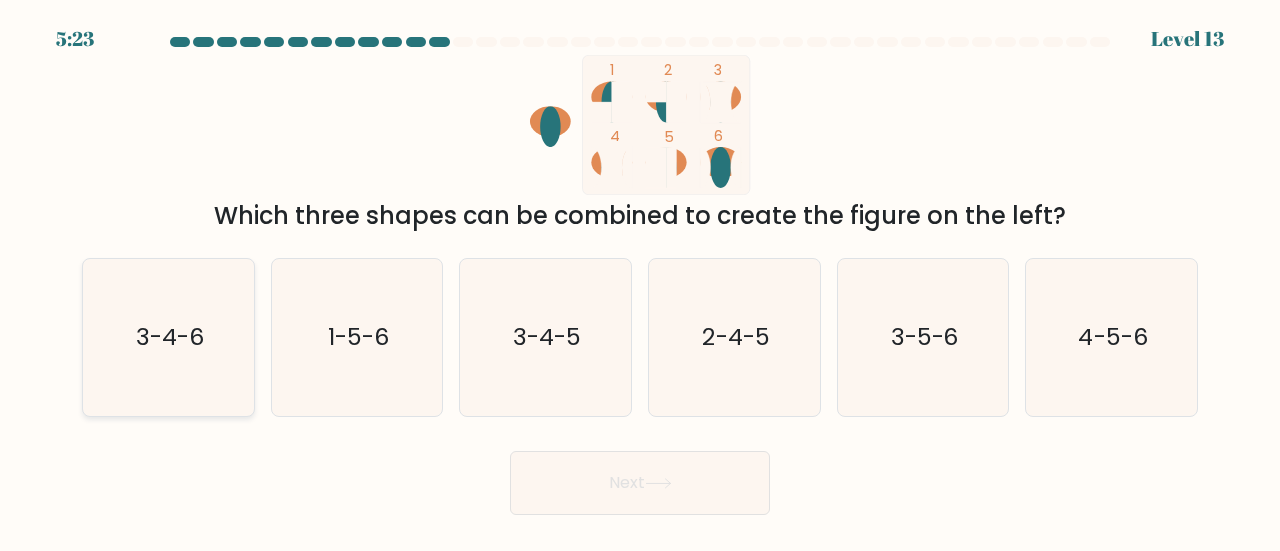 click on "3-4-6" 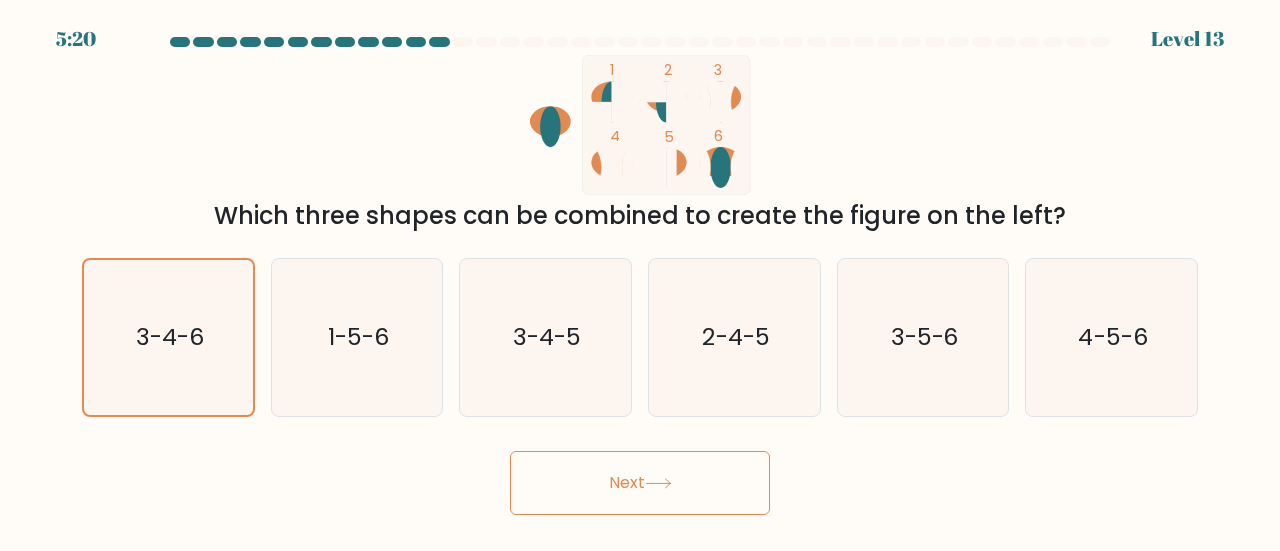 click on "Next" at bounding box center (640, 483) 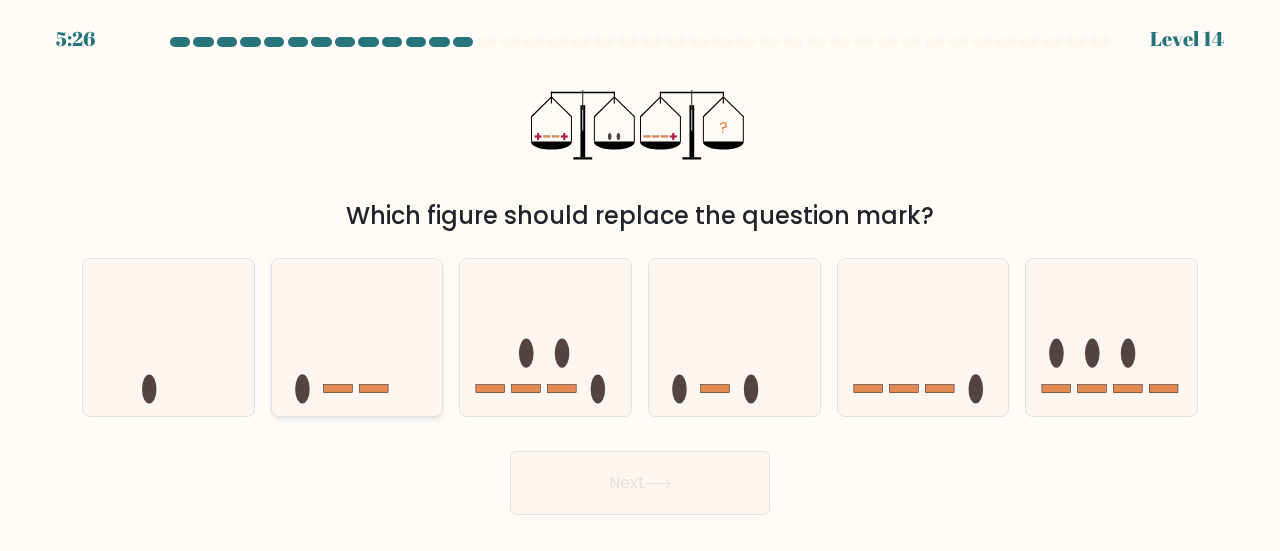 click 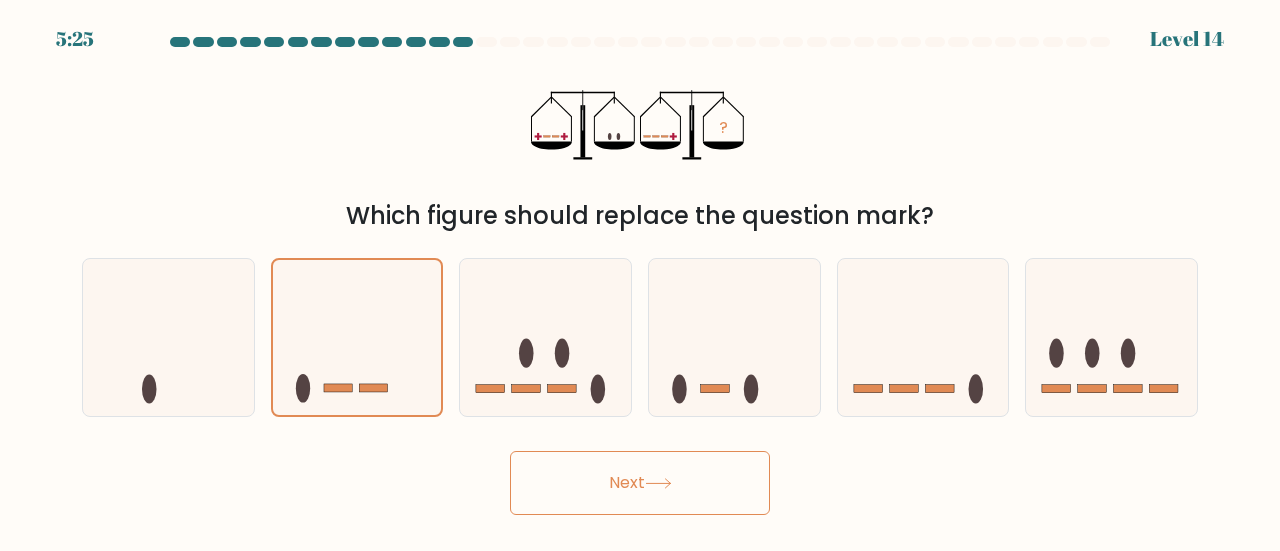 click on "Next" at bounding box center [640, 483] 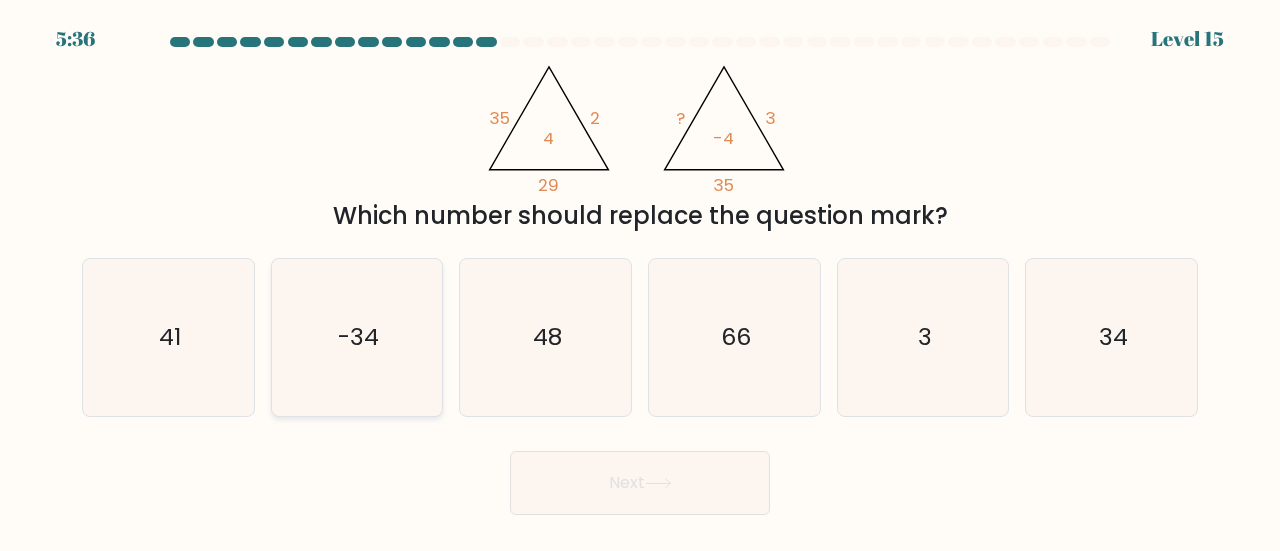 click on "-34" 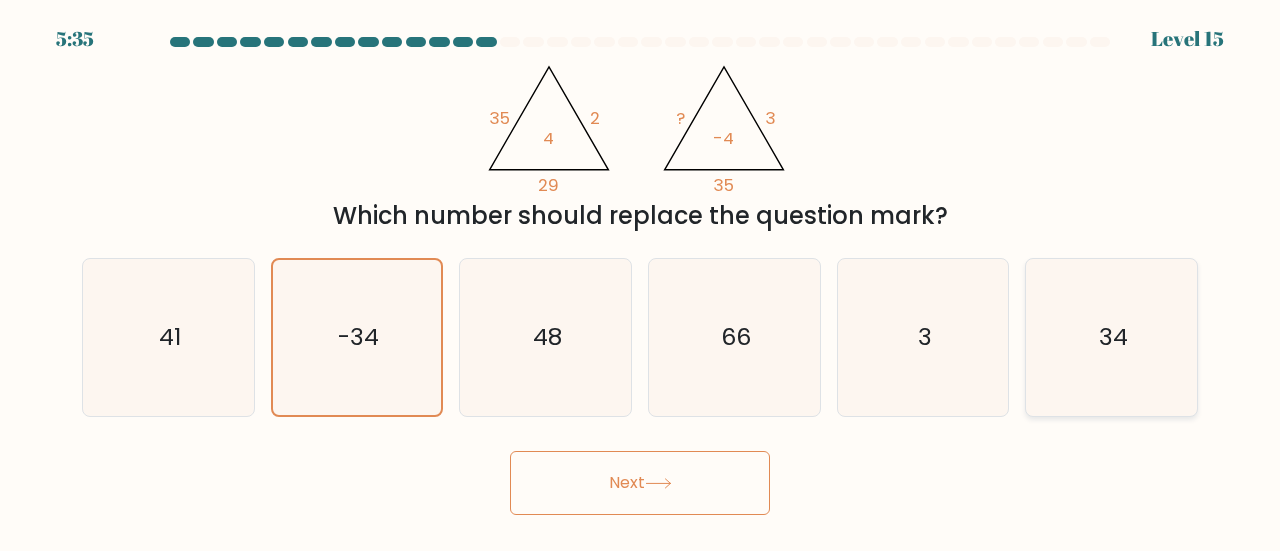 click on "34" 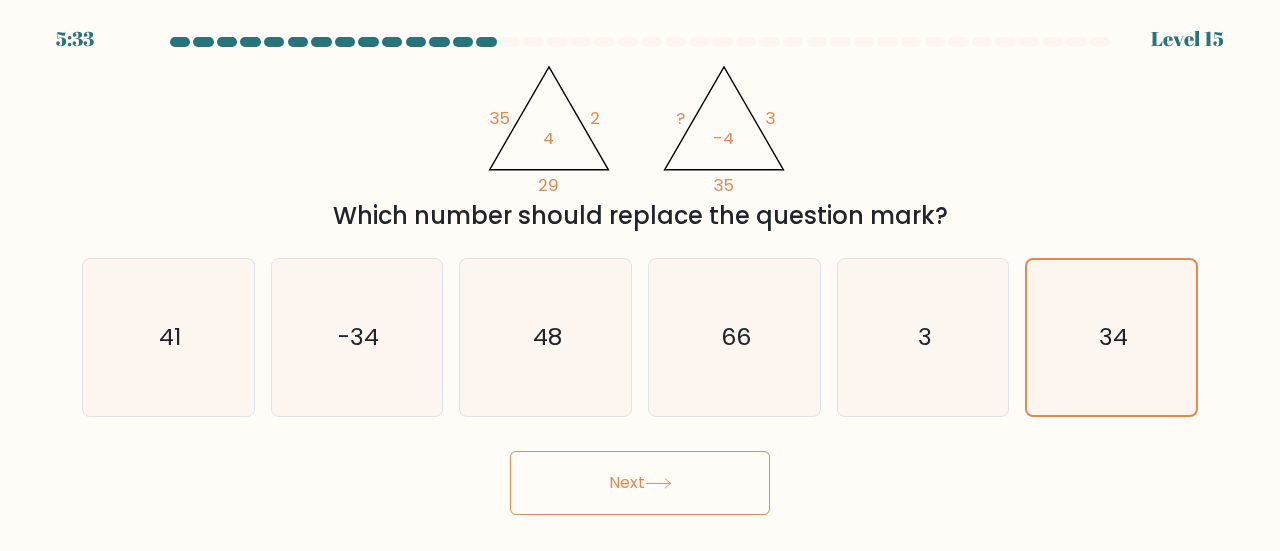 click on "Next" at bounding box center [640, 483] 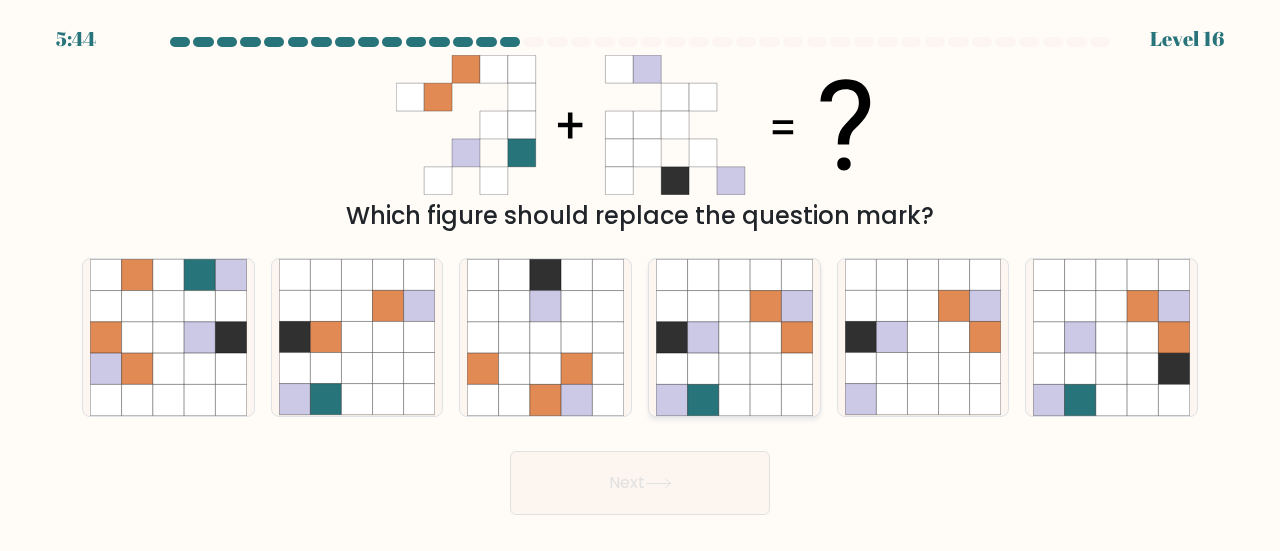 click 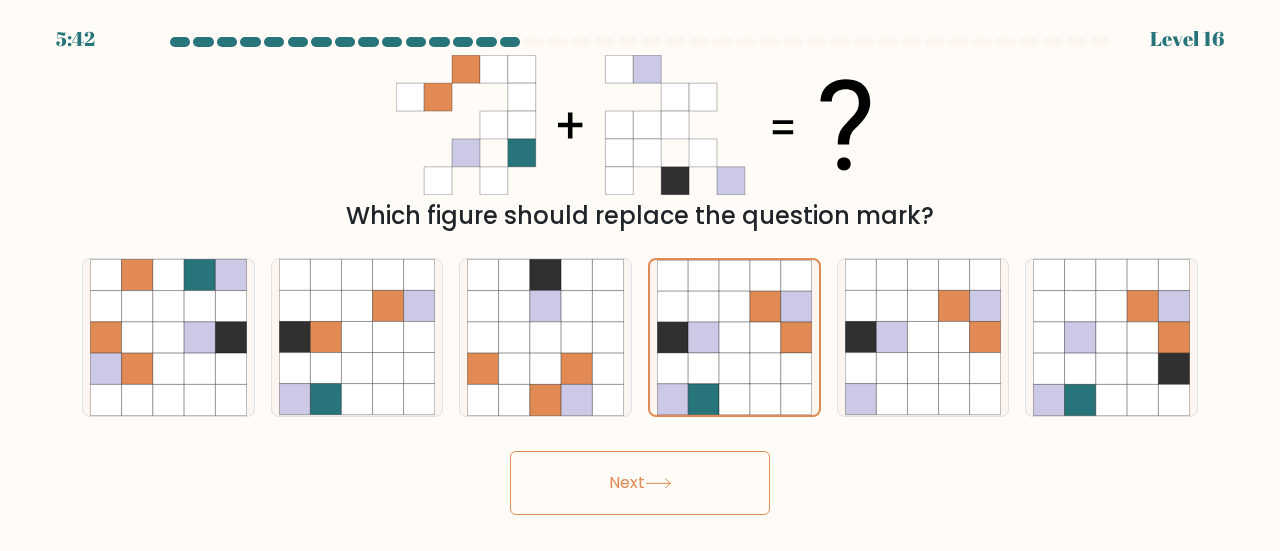 click 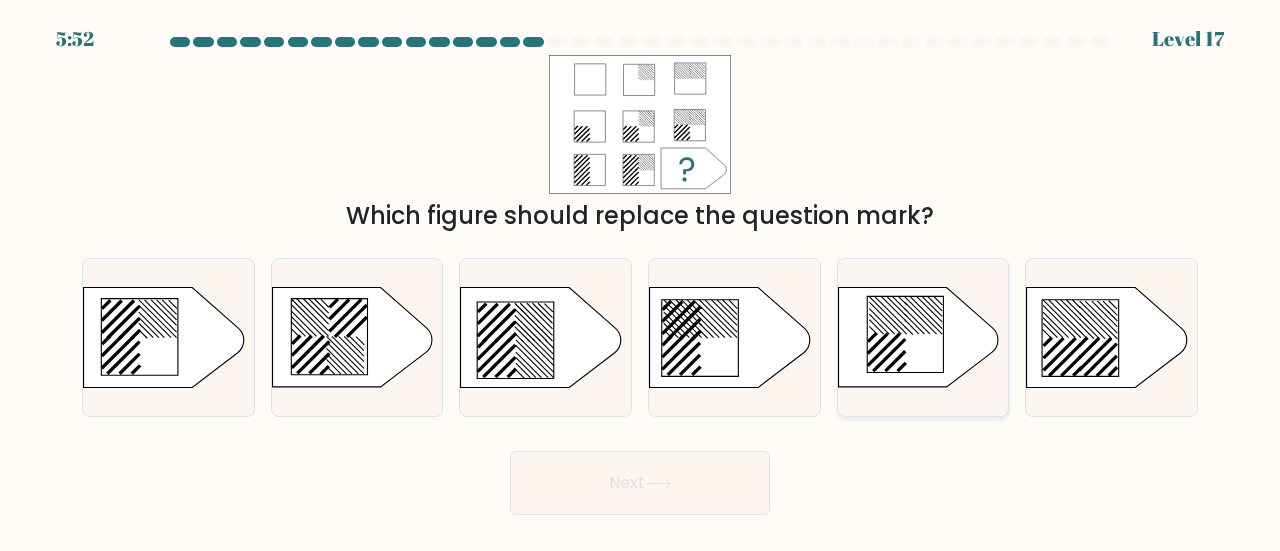 click 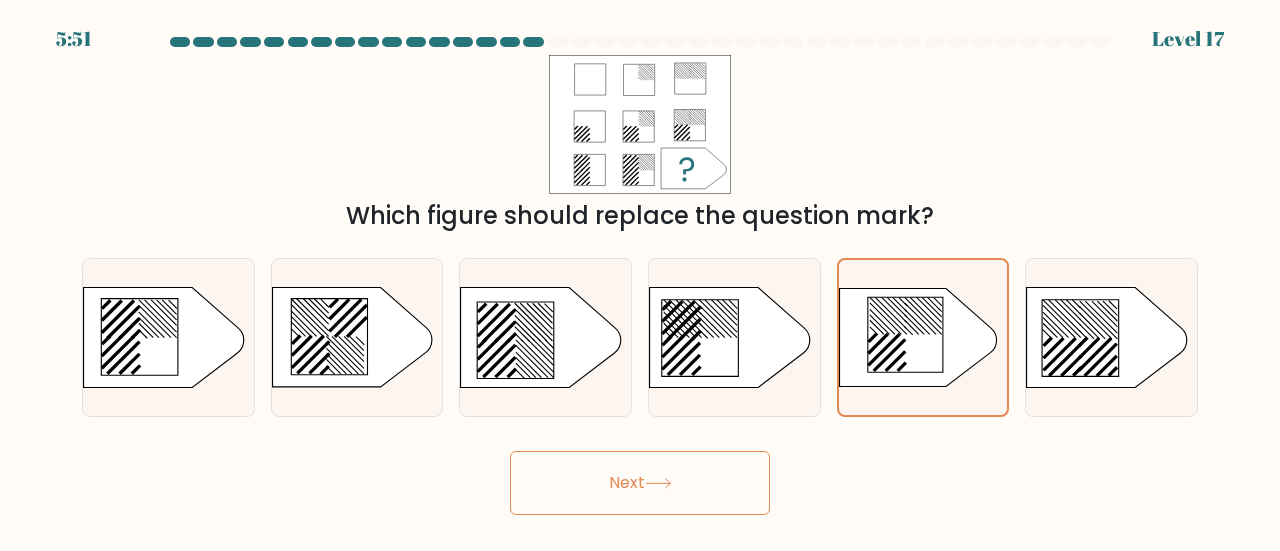 click on "Next" at bounding box center (640, 483) 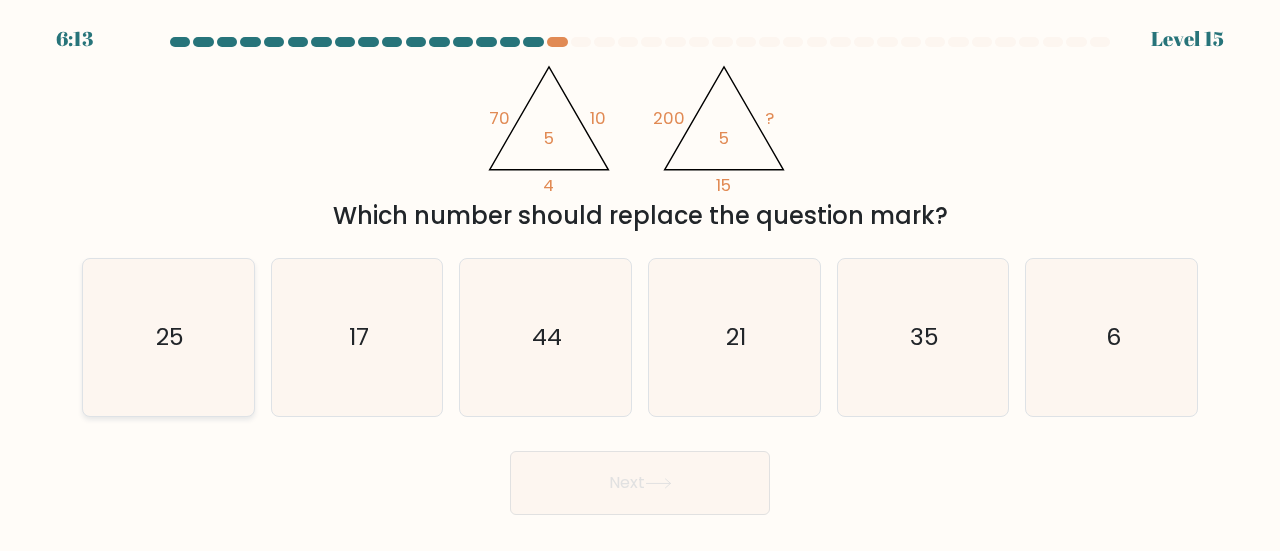 click on "25" 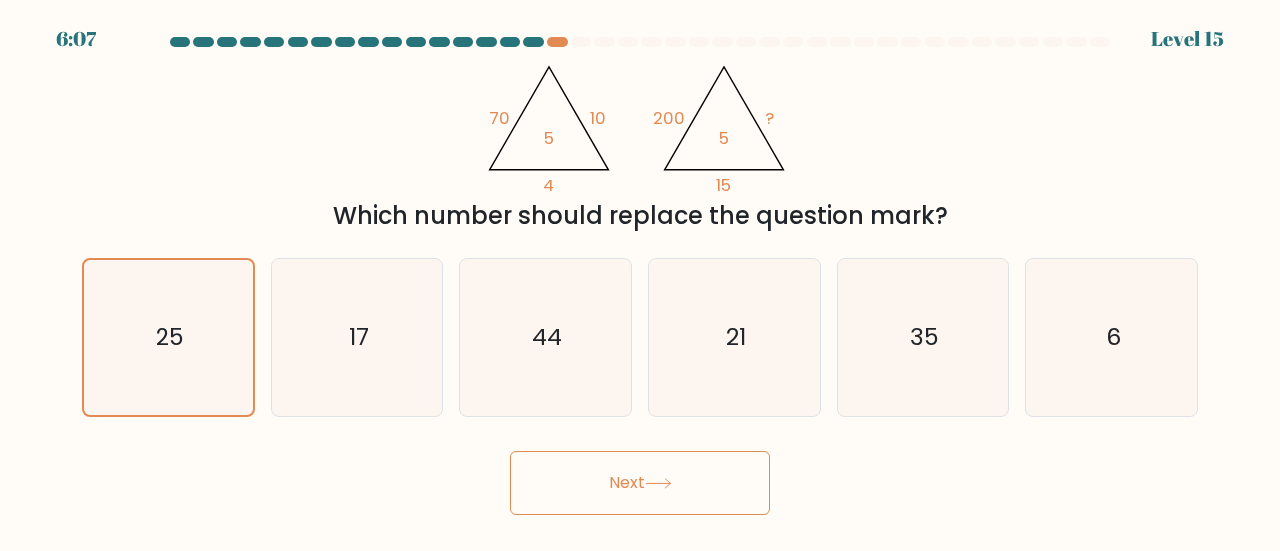 click on "Next" at bounding box center [640, 483] 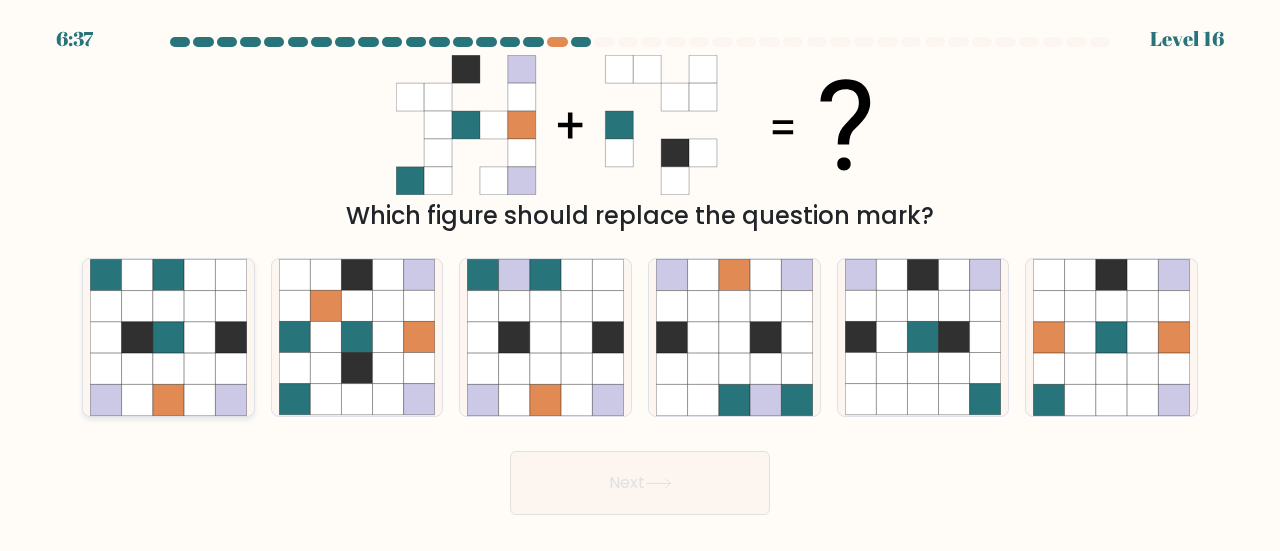 click 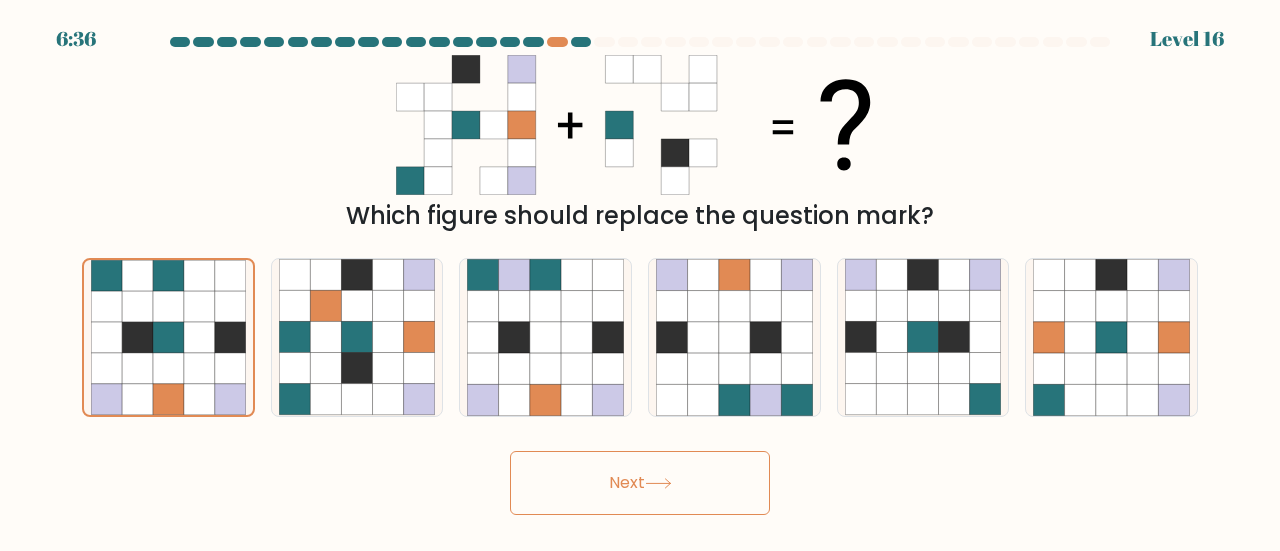 click on "Next" at bounding box center (640, 483) 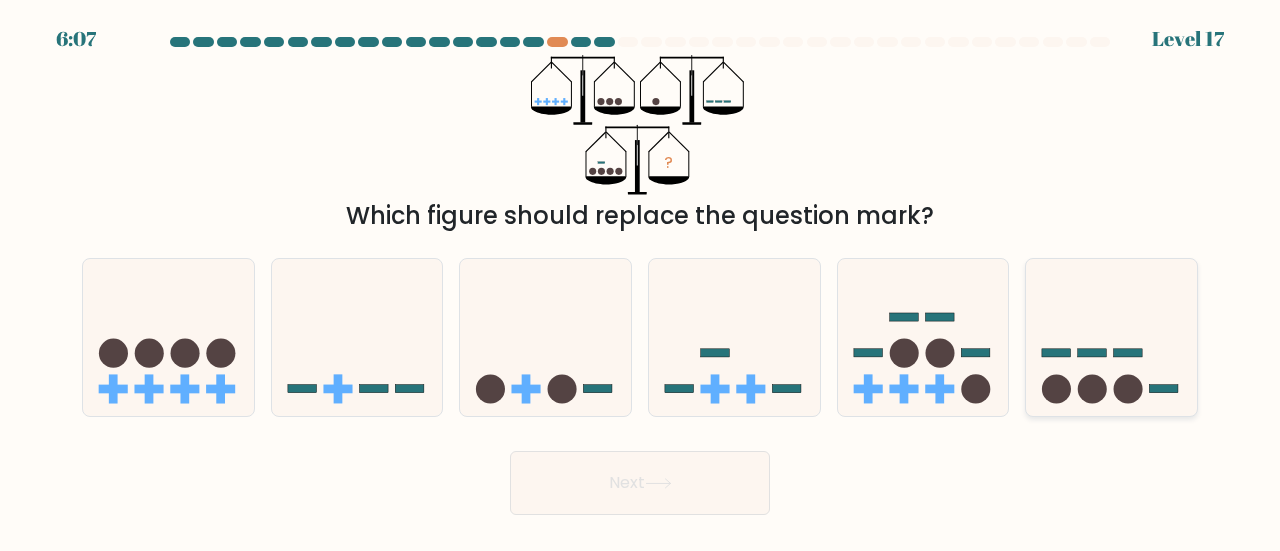click 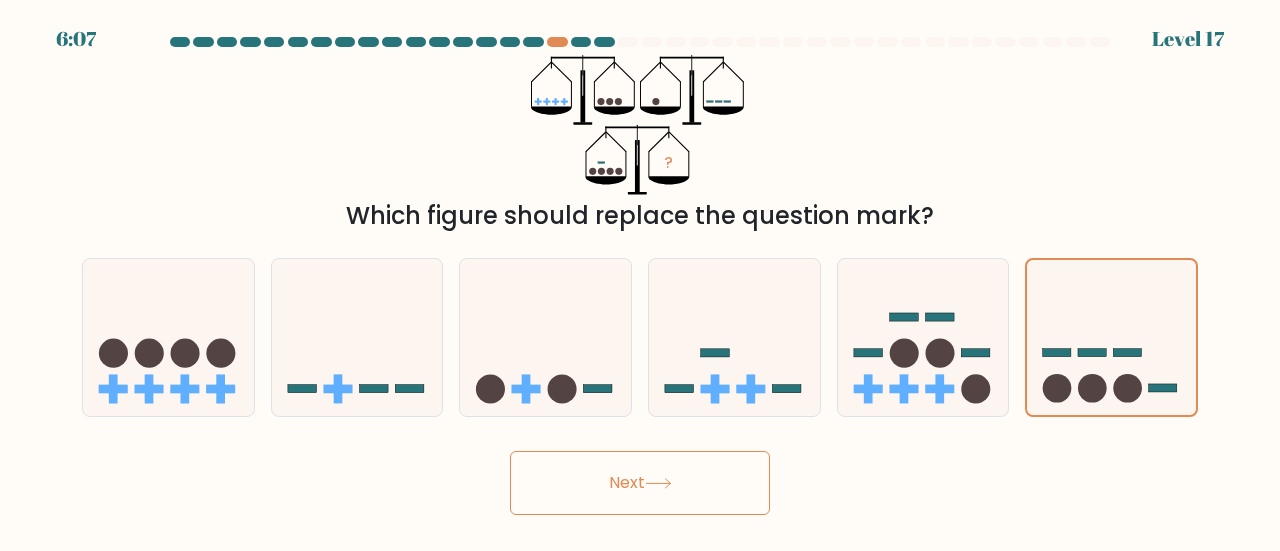 click on "Next" at bounding box center [640, 483] 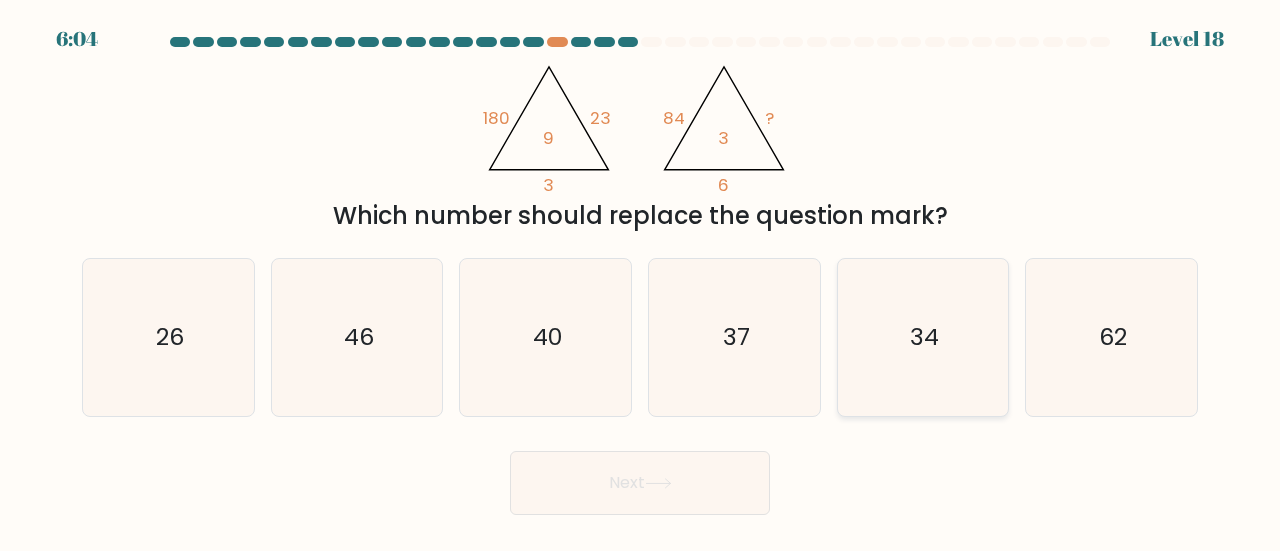 click on "34" 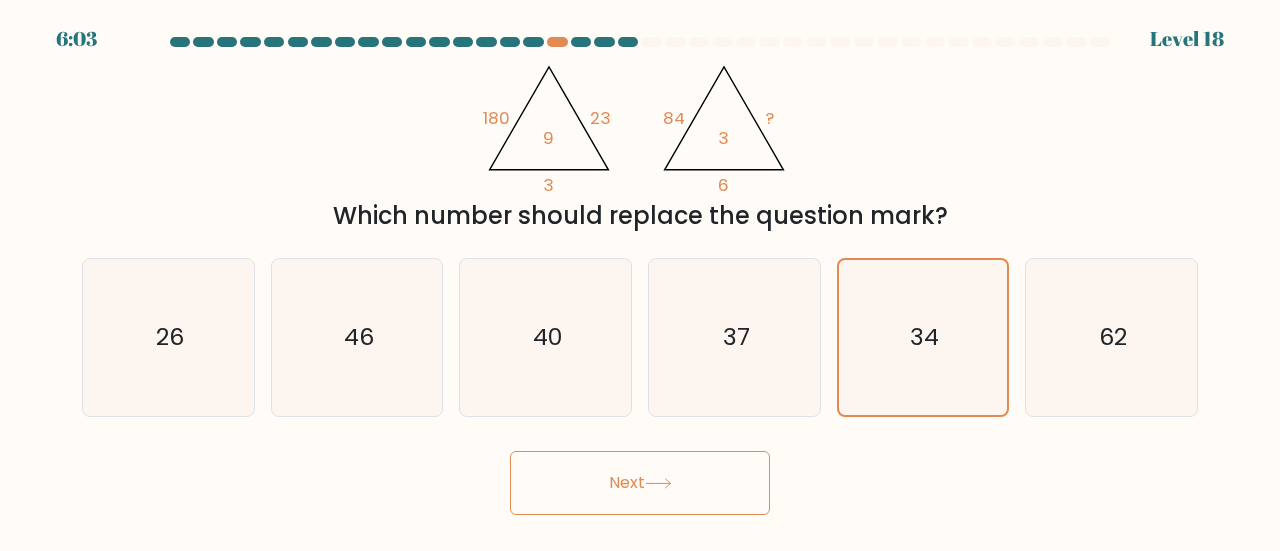 click on "Next" at bounding box center [640, 483] 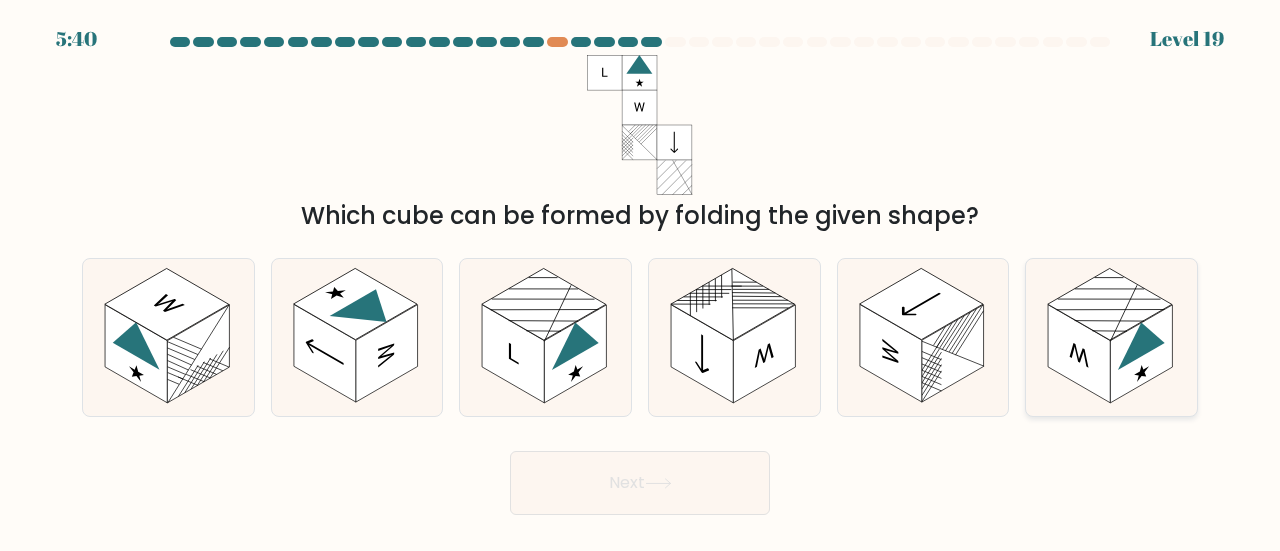 click 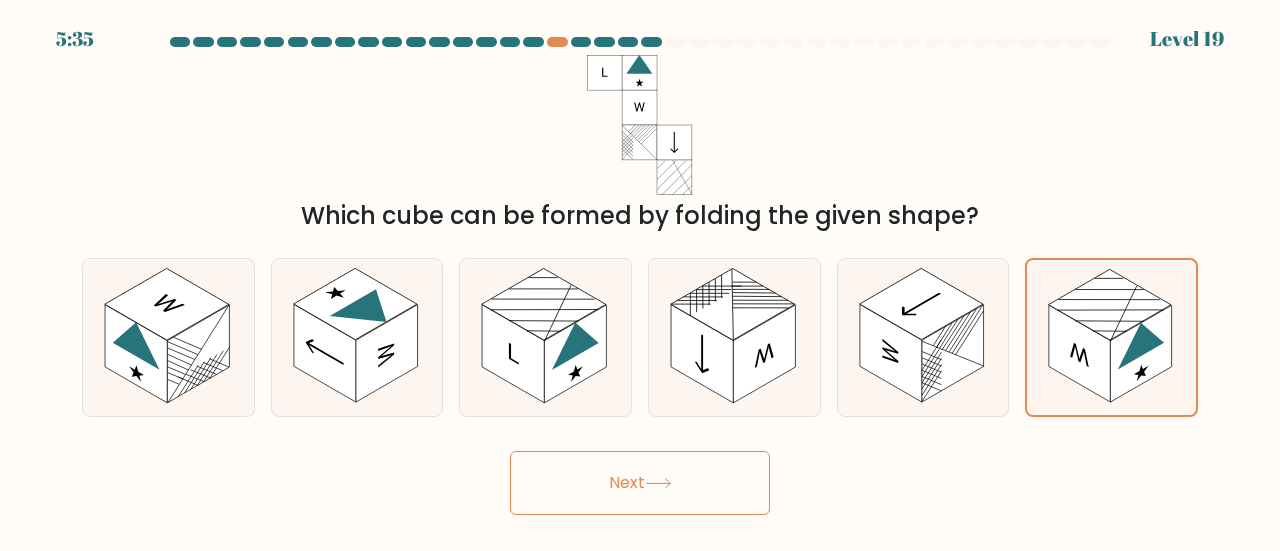 click on "Next" at bounding box center (640, 483) 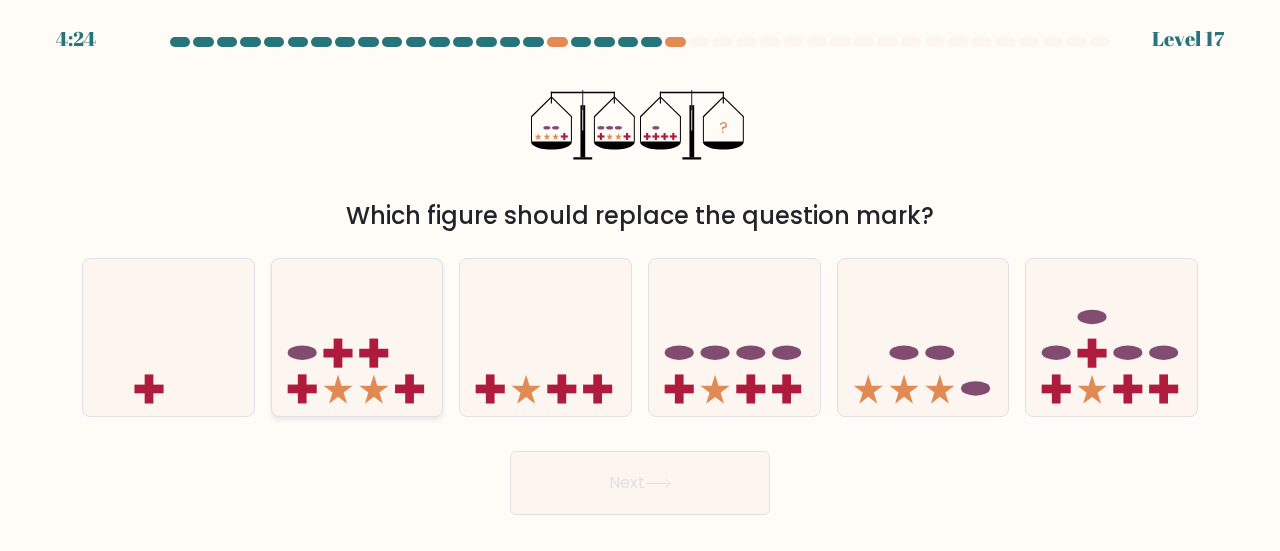 click 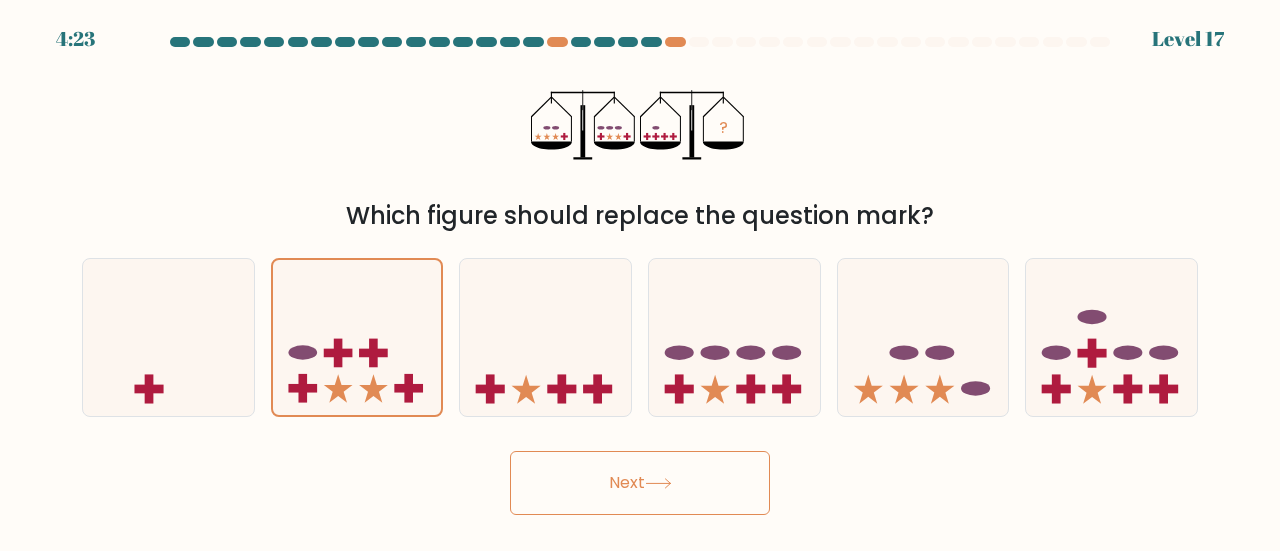click on "Next" at bounding box center [640, 483] 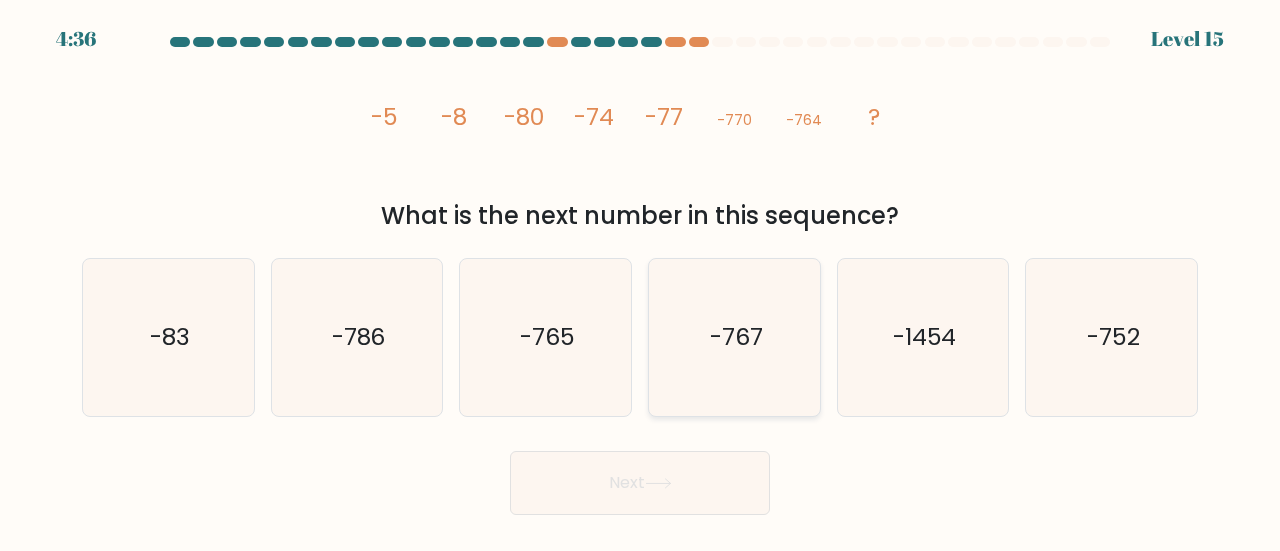 click on "-767" 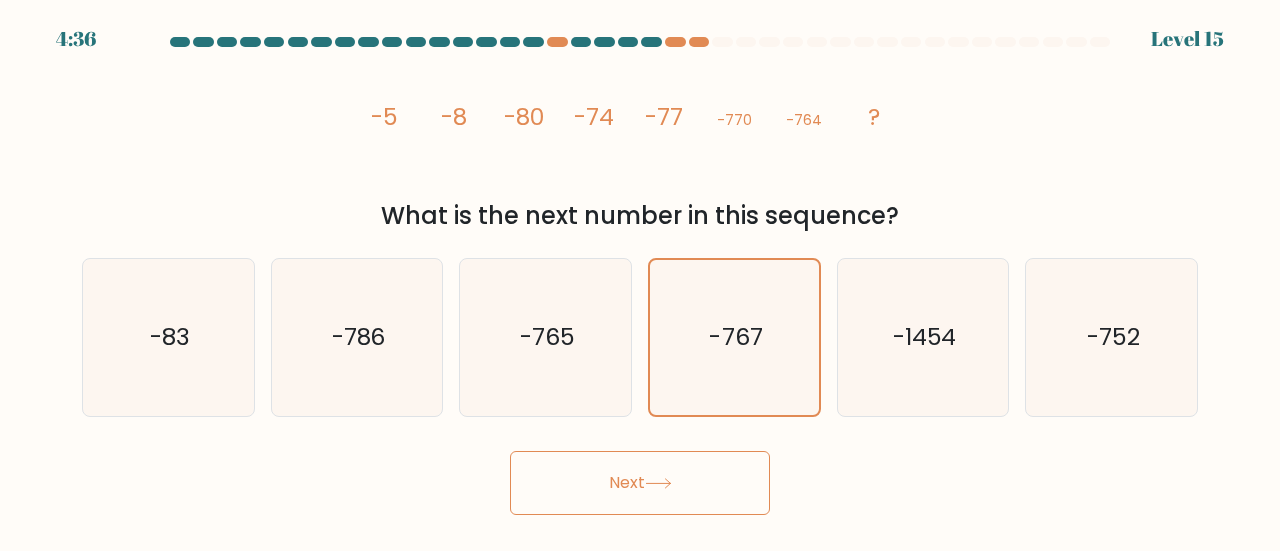 click on "Next" at bounding box center [640, 483] 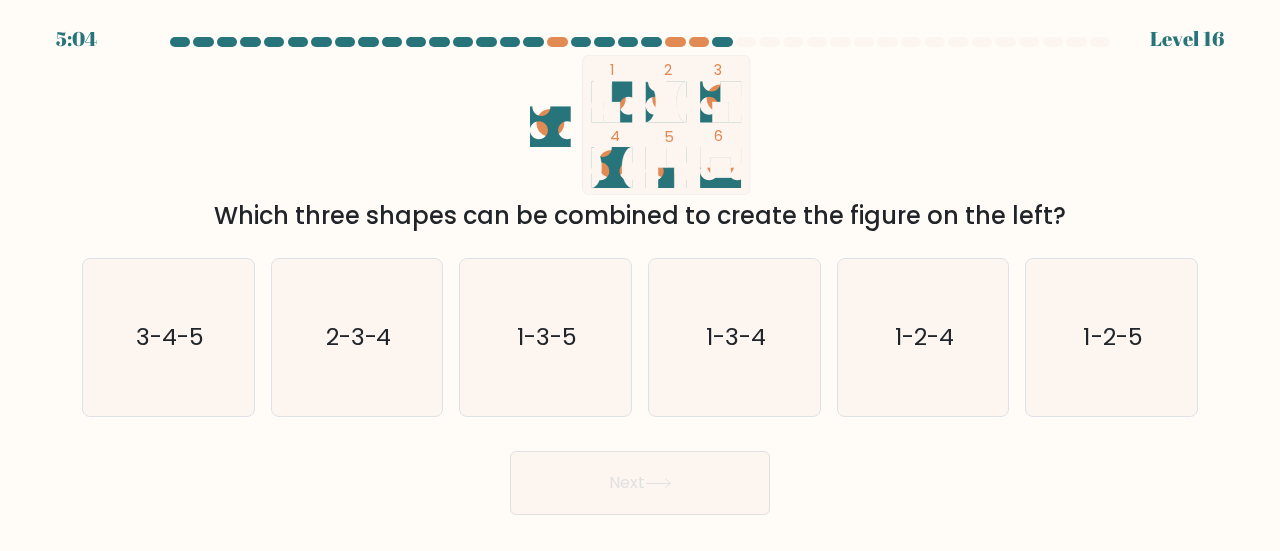 drag, startPoint x: 692, startPoint y: 503, endPoint x: 0, endPoint y: 125, distance: 788.51 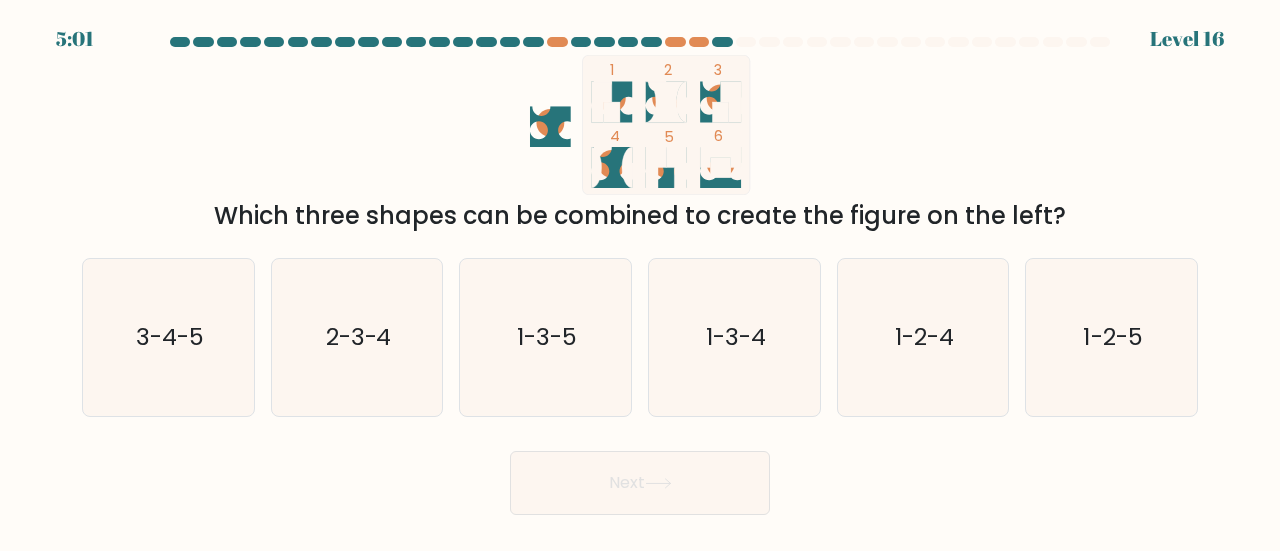 click at bounding box center (640, 276) 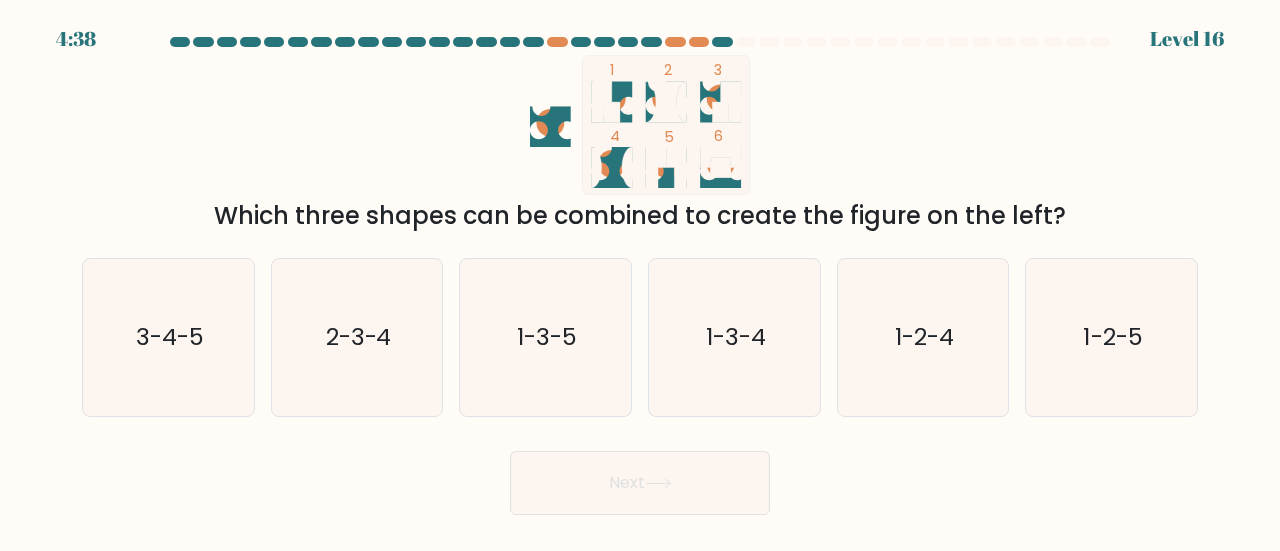 click at bounding box center (640, 276) 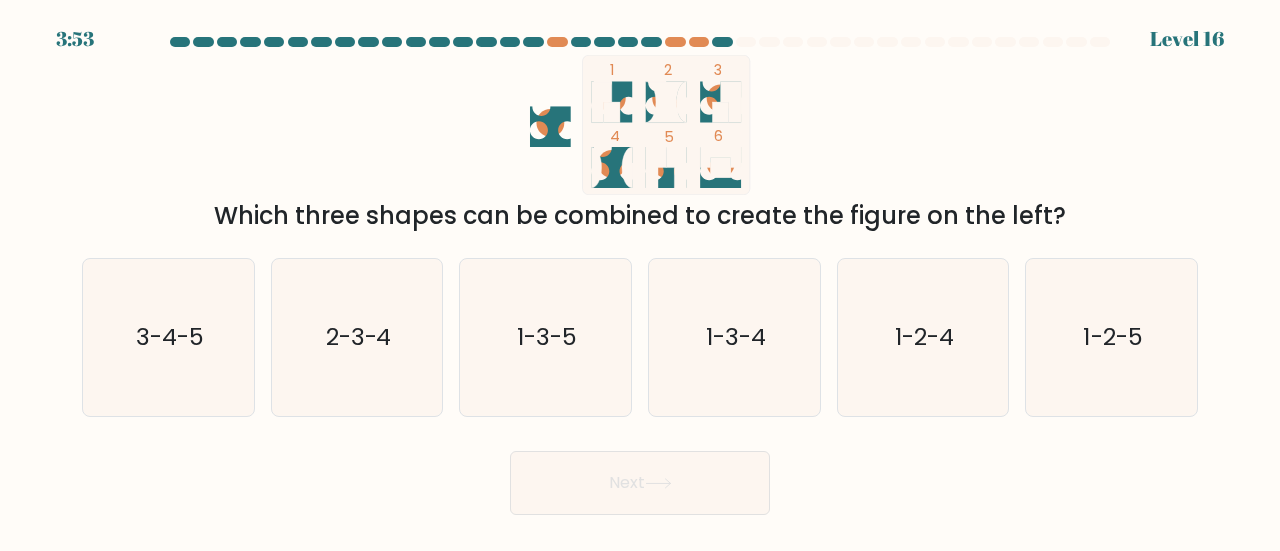click at bounding box center [640, 276] 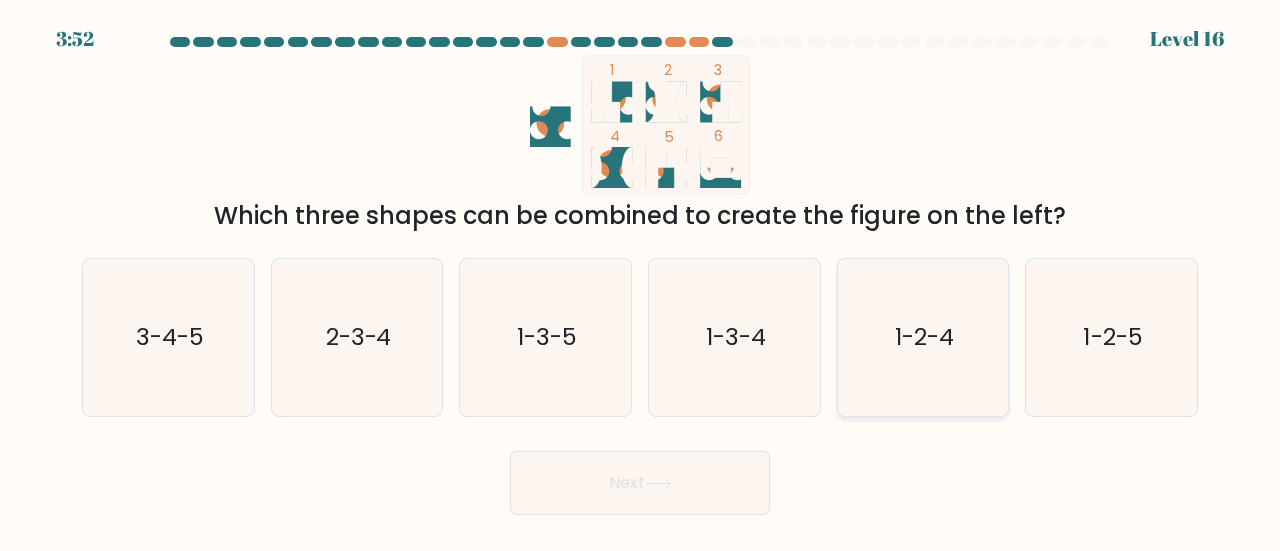 click on "1-2-4" 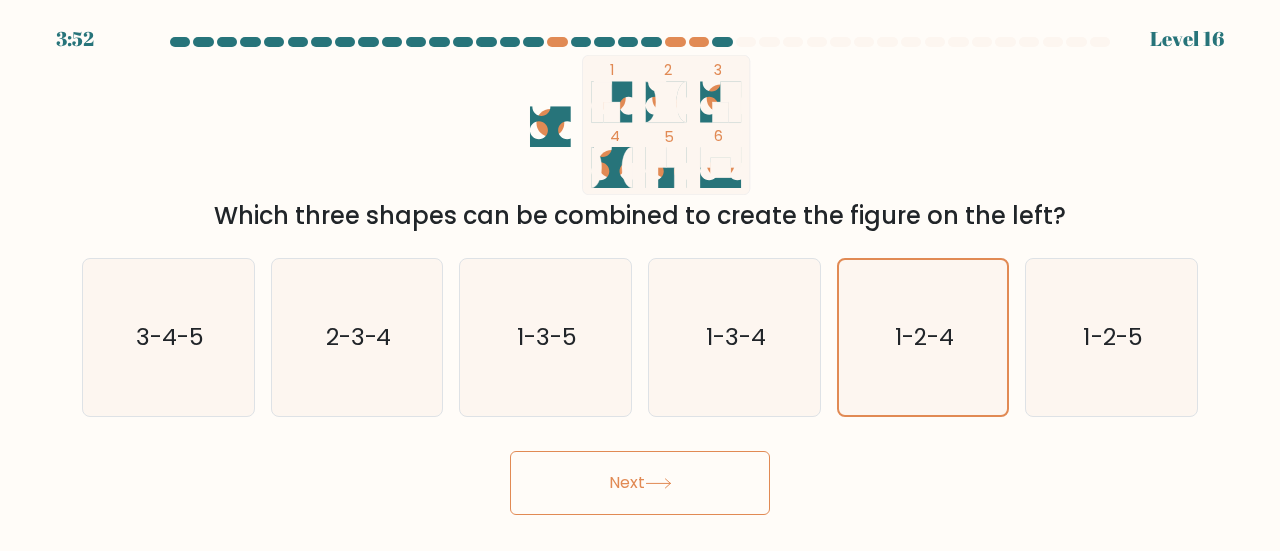 click on "Next" at bounding box center [640, 483] 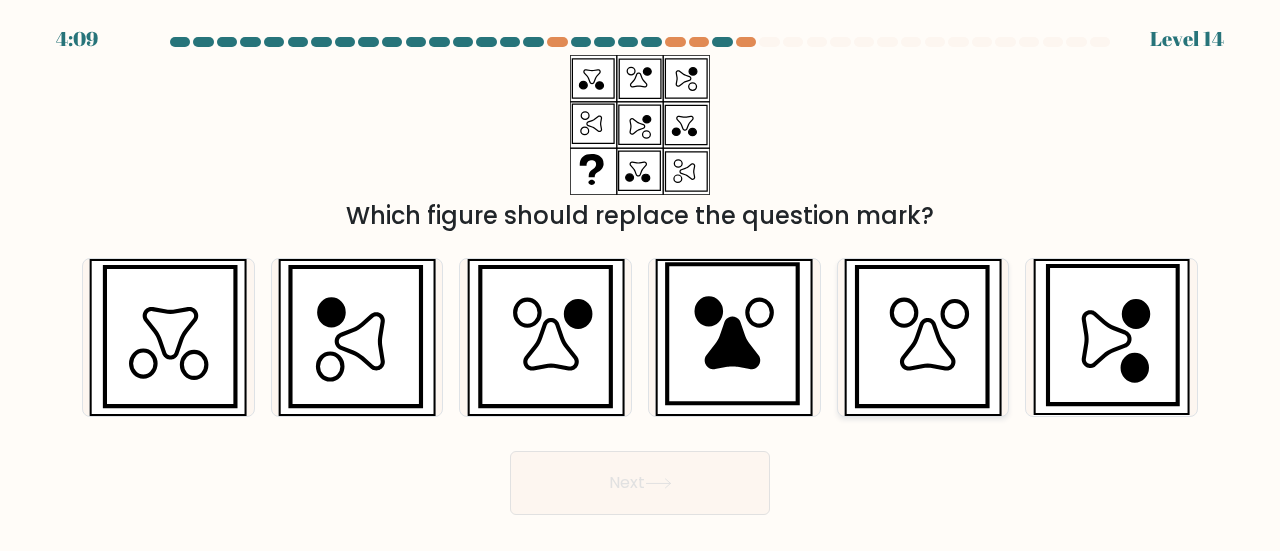 click 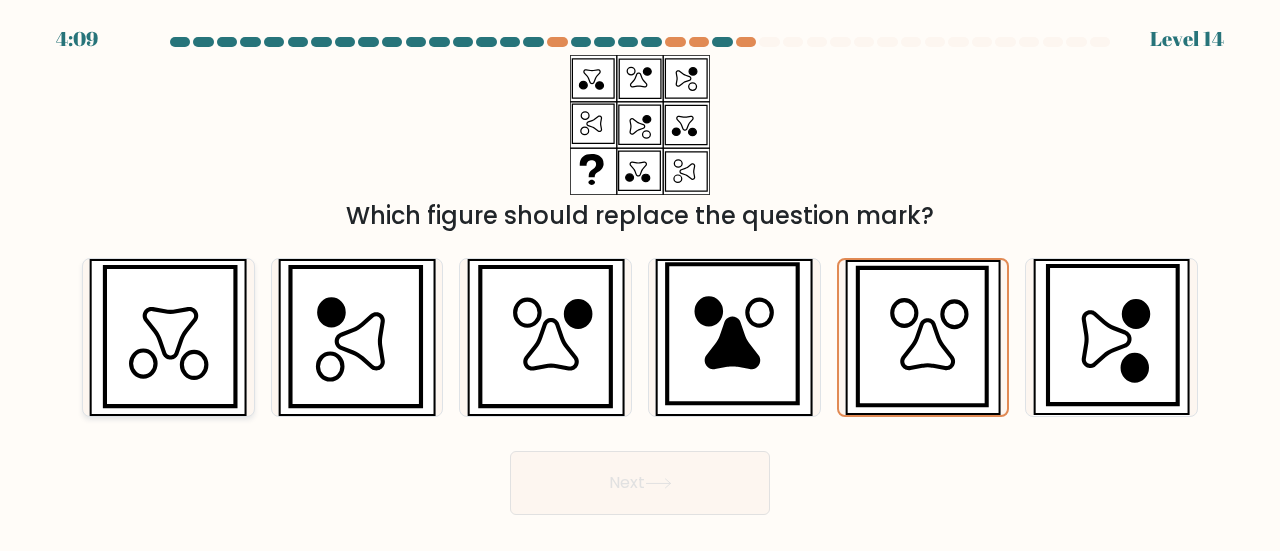 click 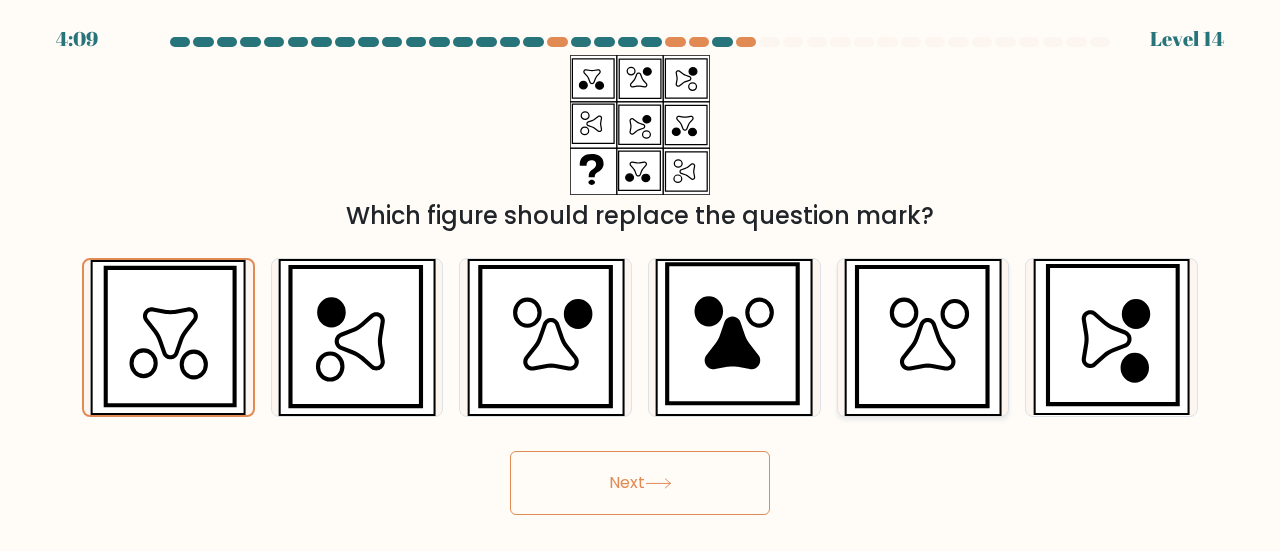 click 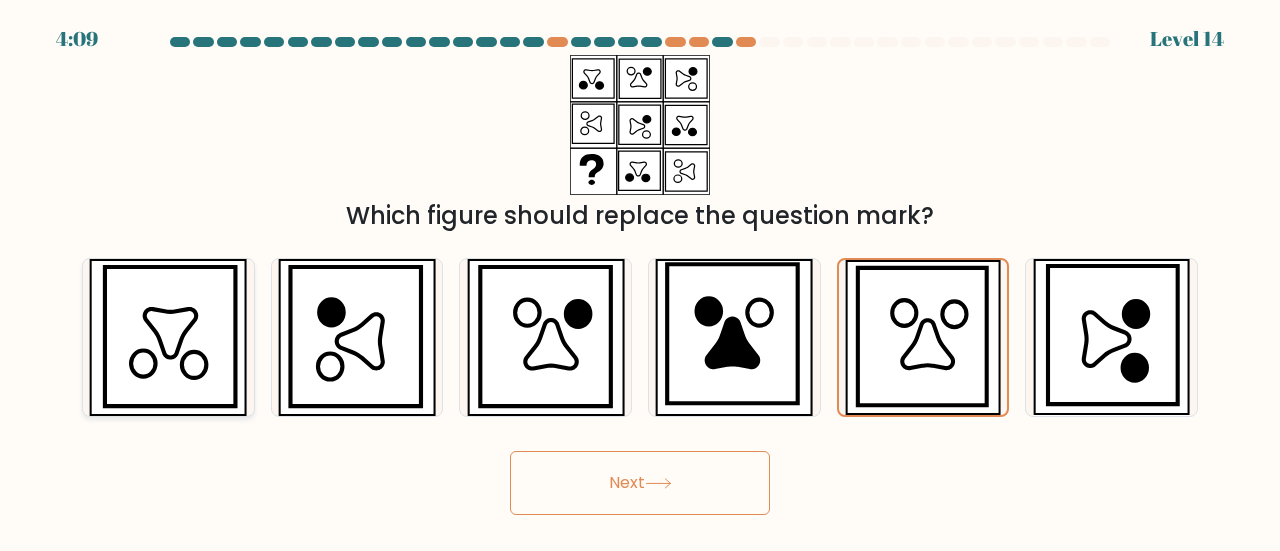 click 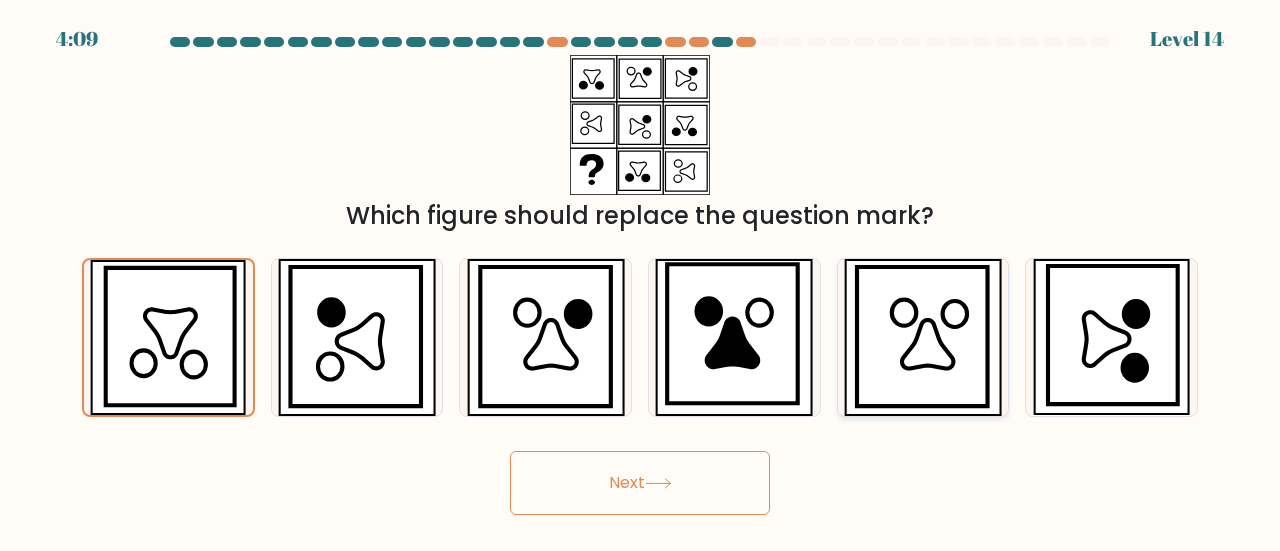 click 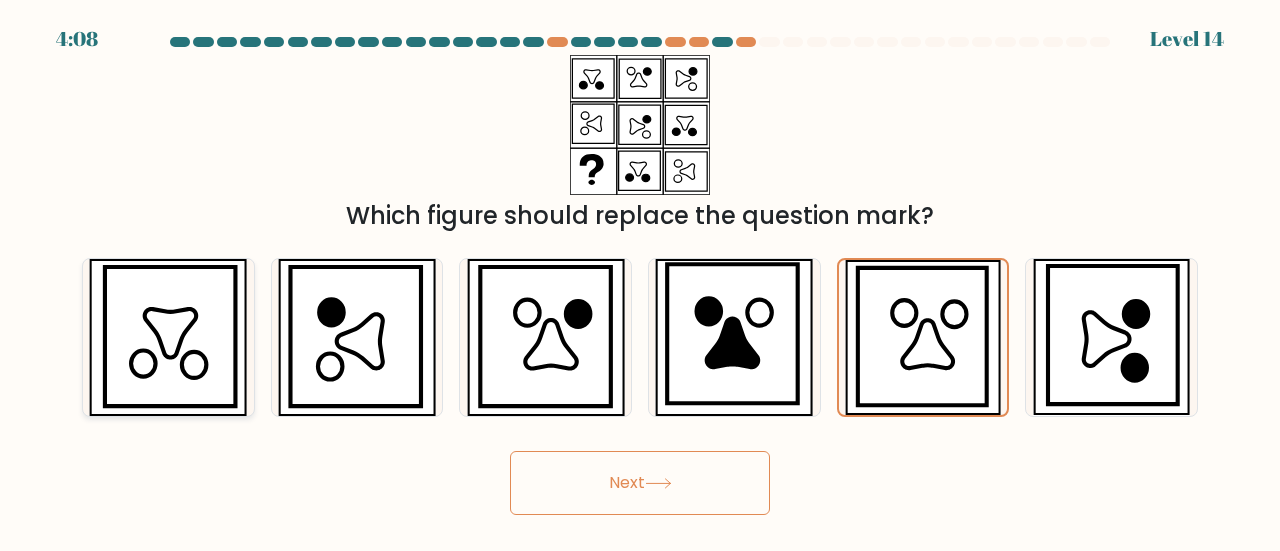 click 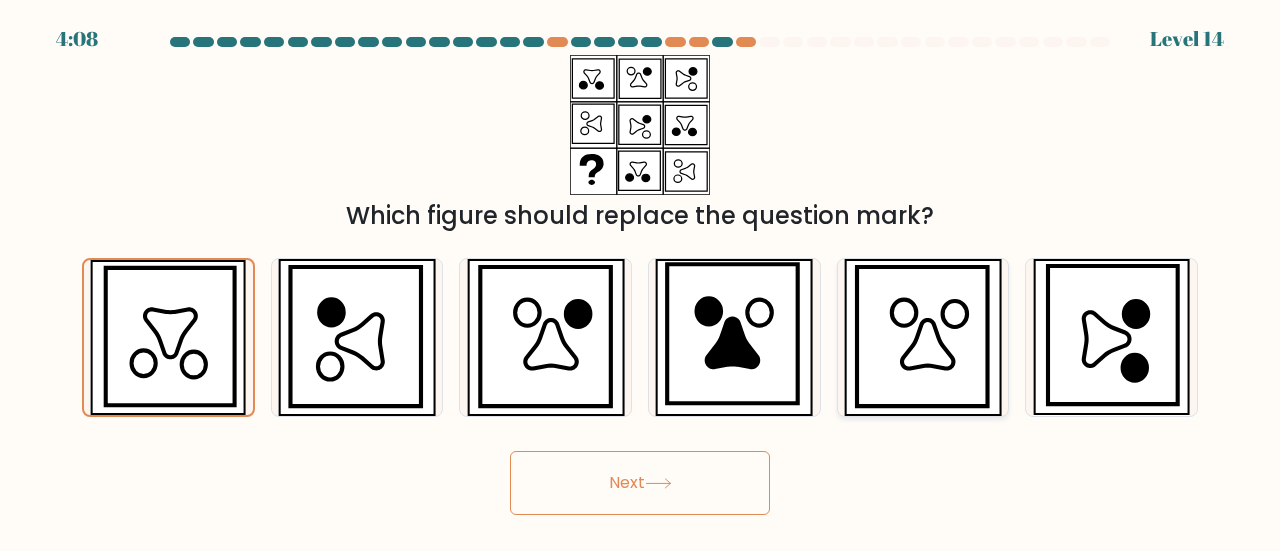 click 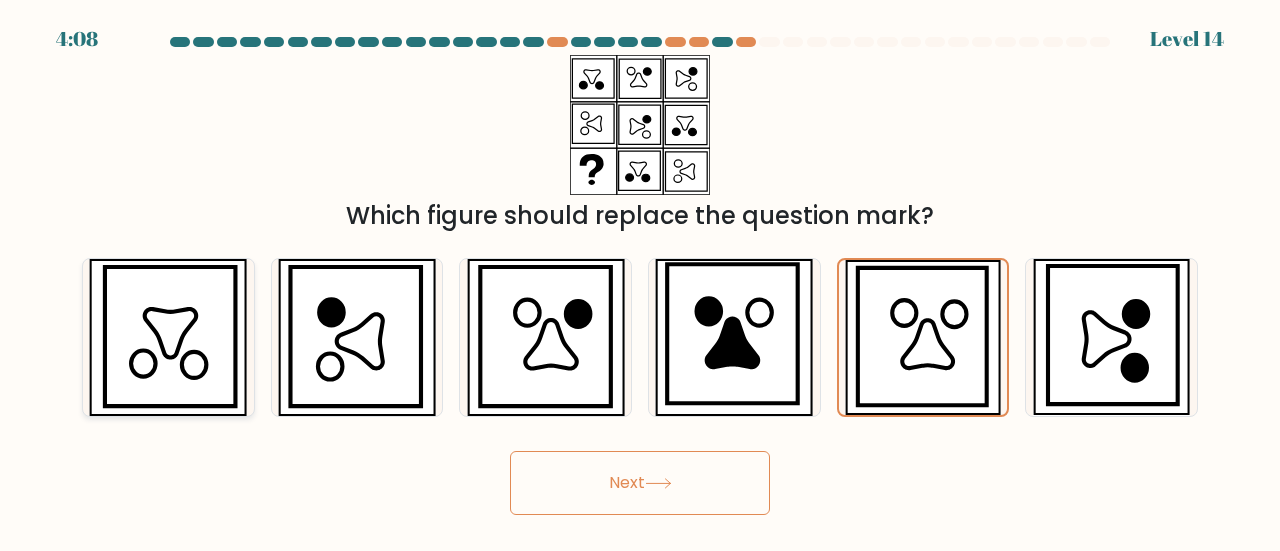 click 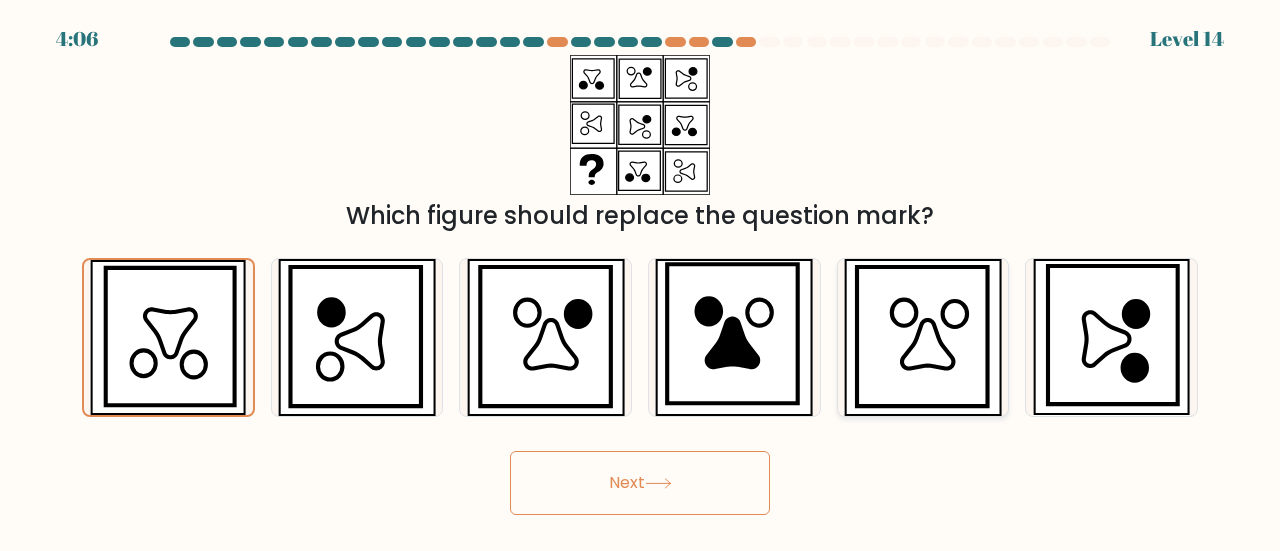 click 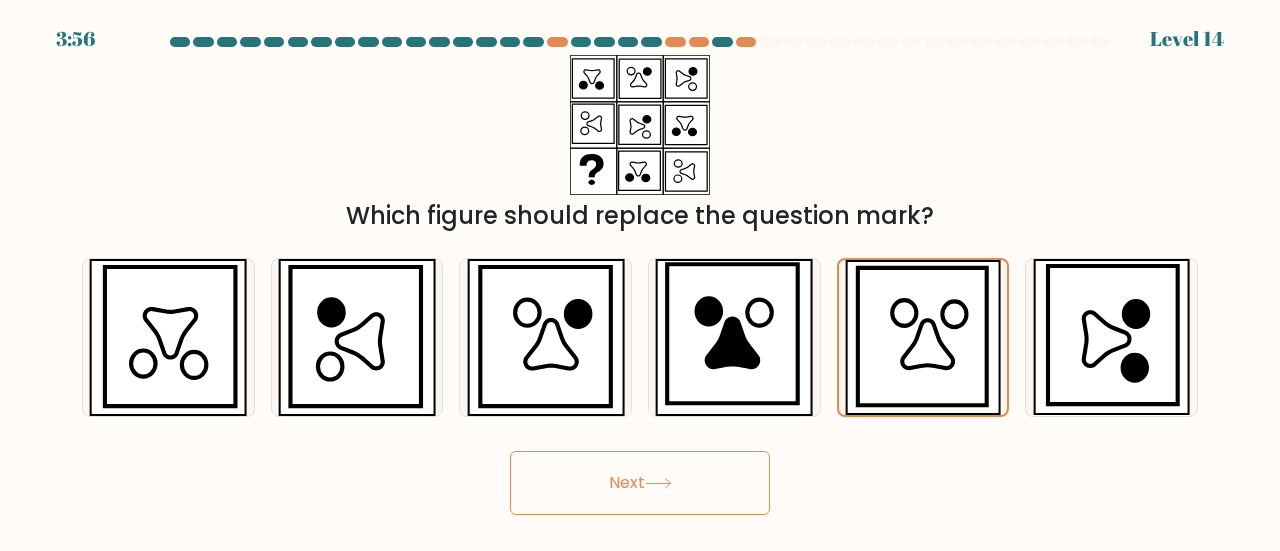 click on "Next" at bounding box center (640, 483) 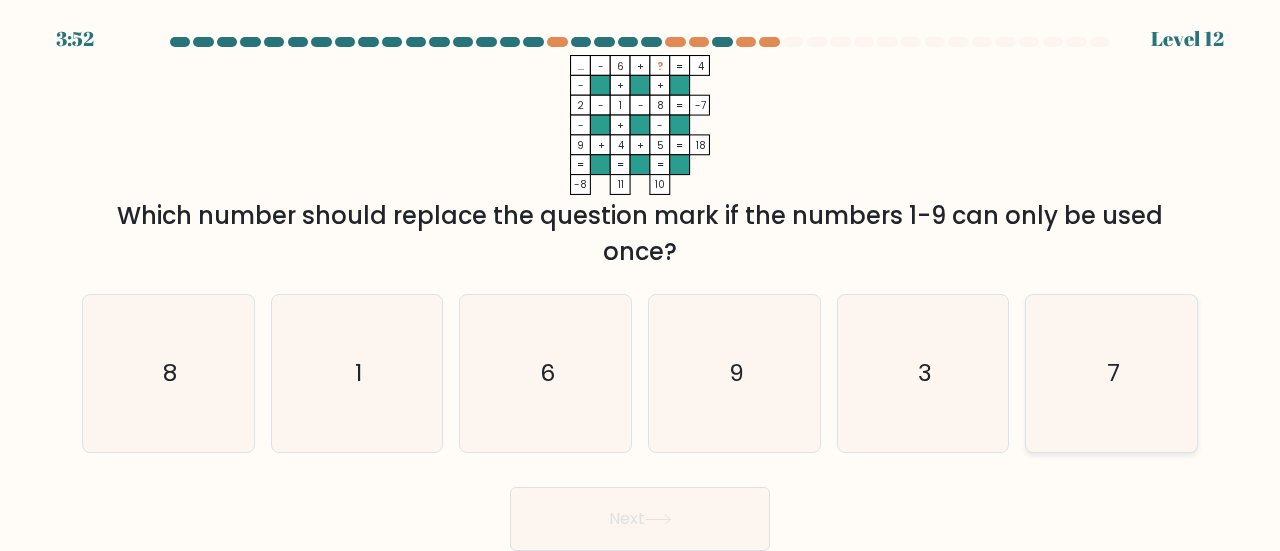 click on "7" 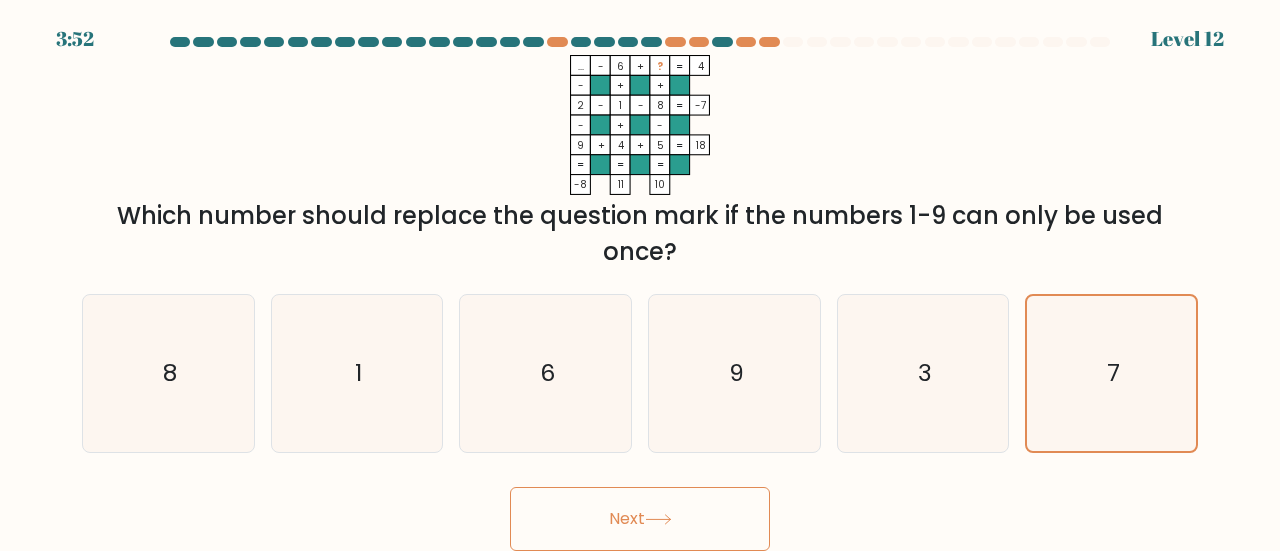 click 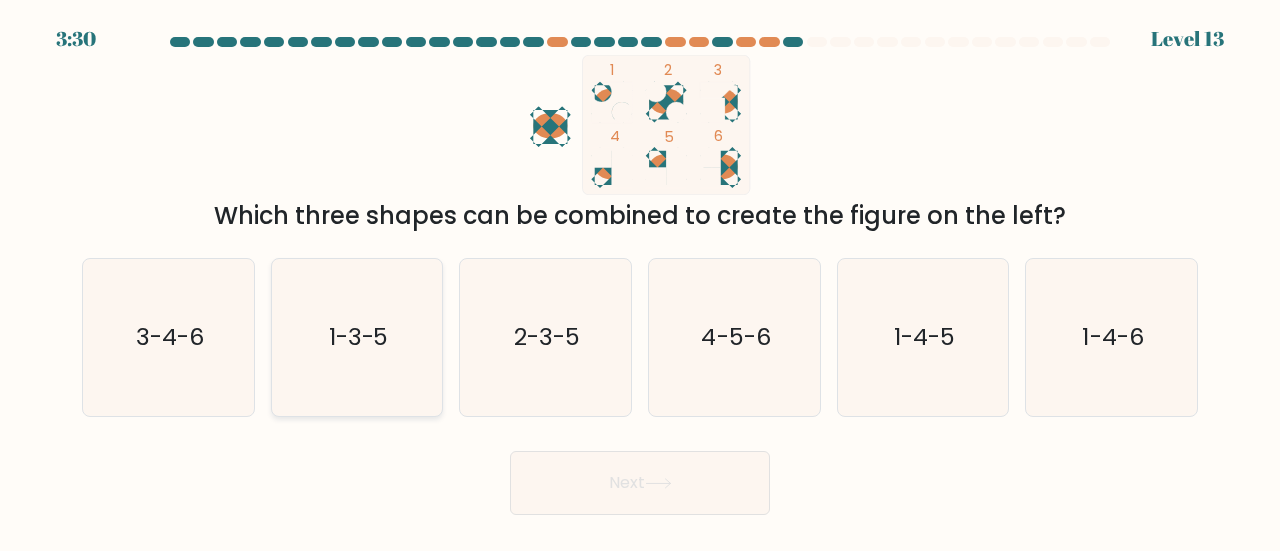 click on "1-3-5" 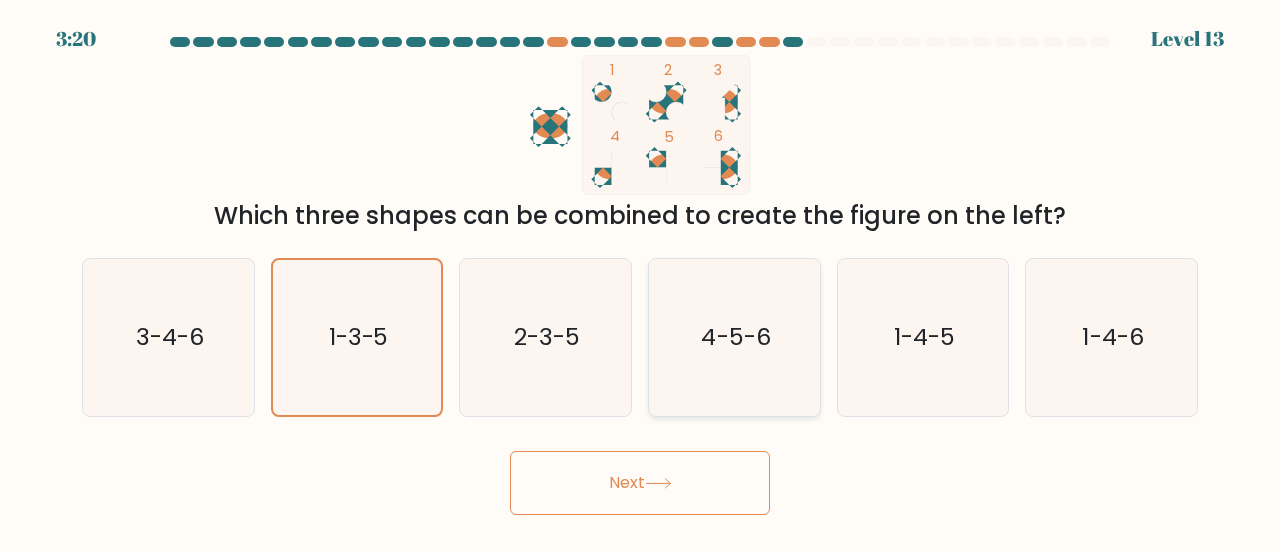 click on "4-5-6" 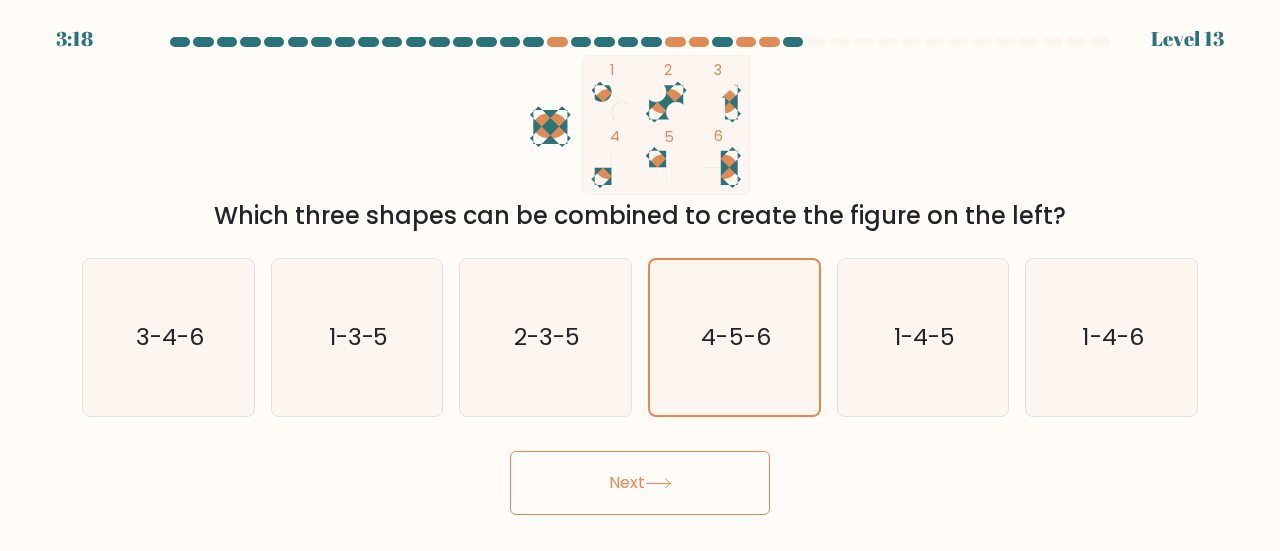 click on "Next" at bounding box center (640, 483) 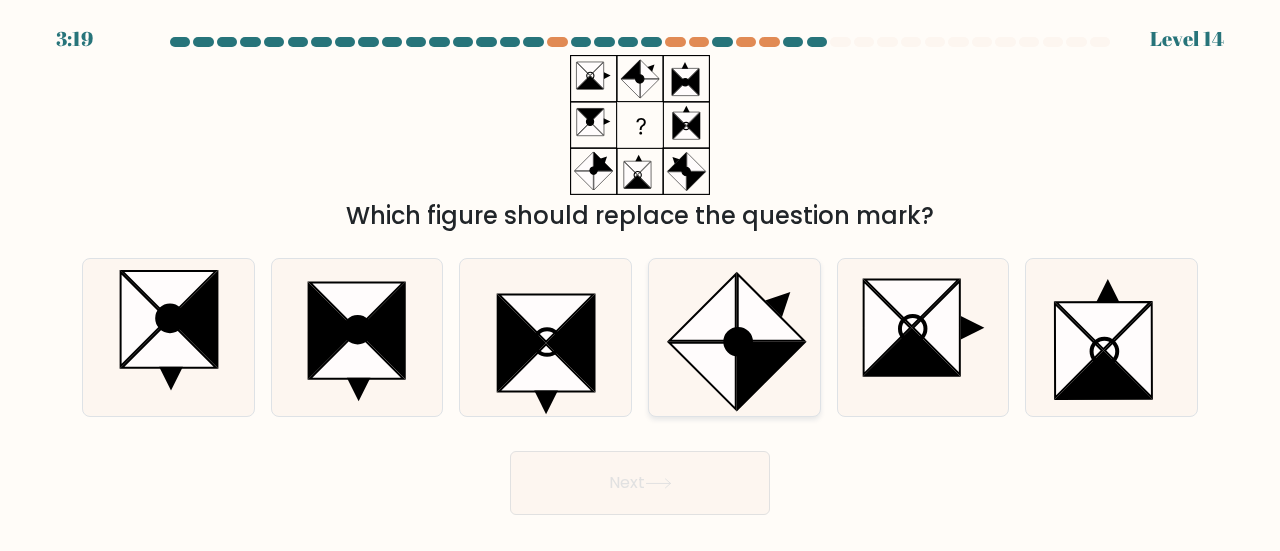 click 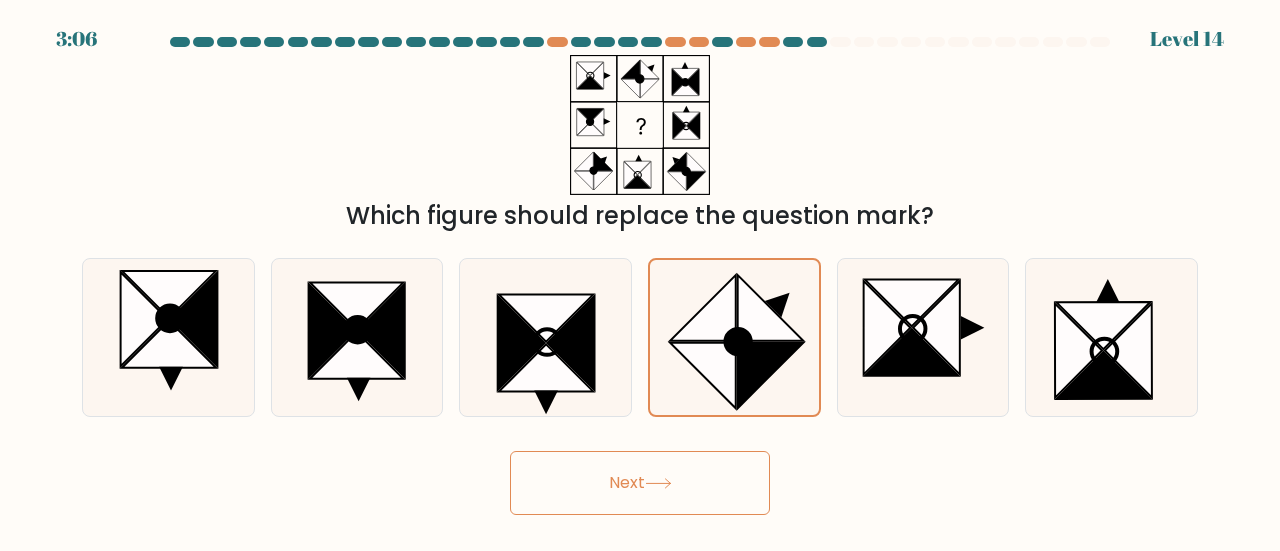 click on "Next" at bounding box center (640, 483) 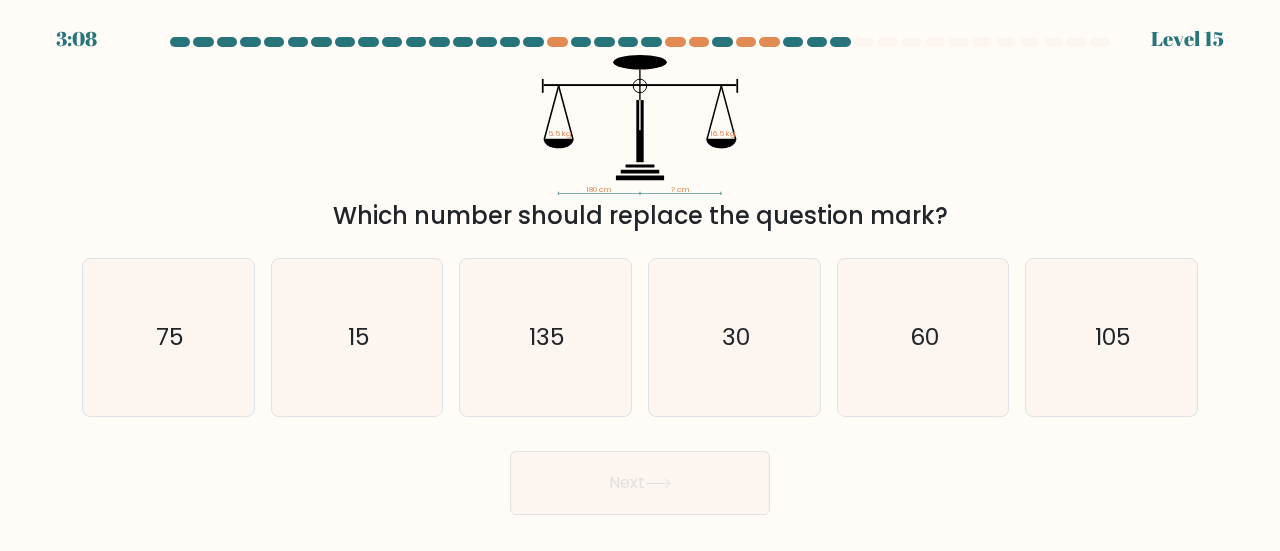 click on "Next" at bounding box center (640, 478) 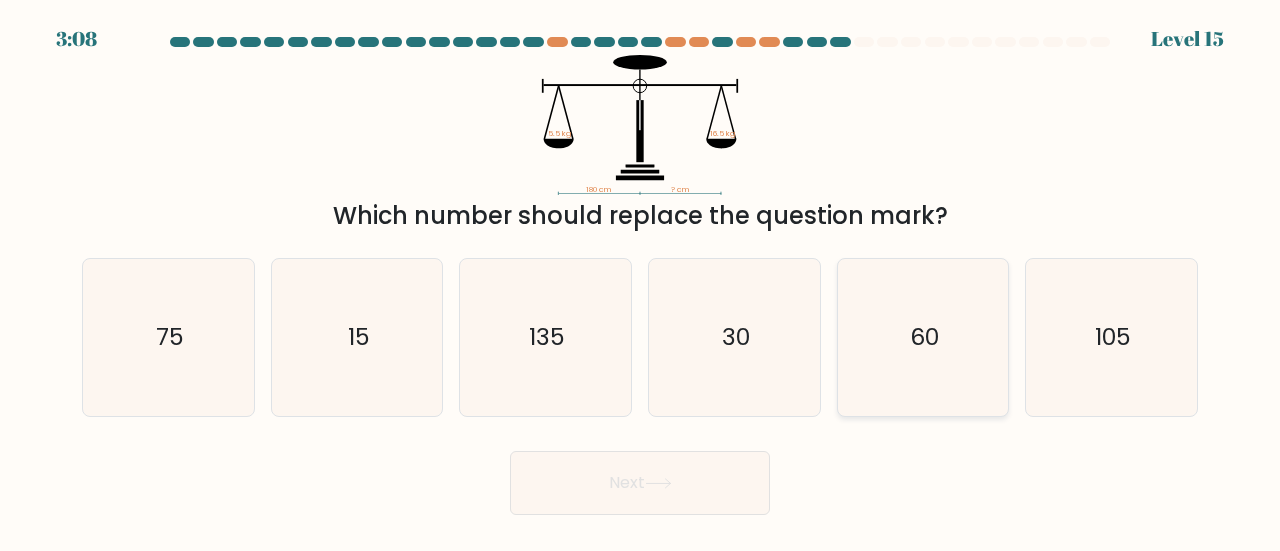 click on "60" 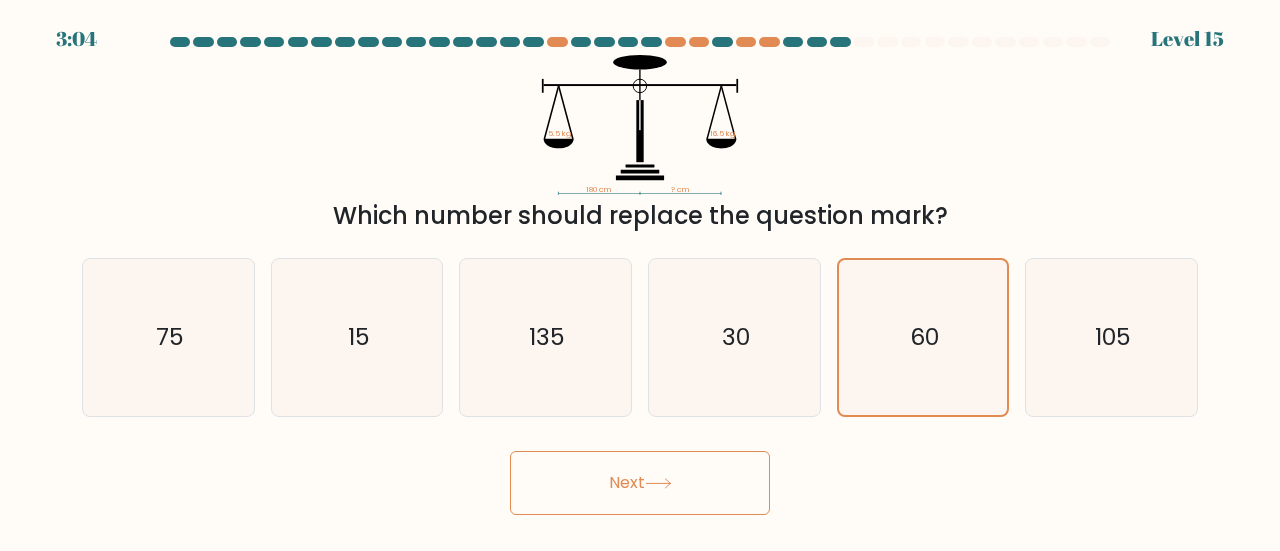 click on "Next" at bounding box center (640, 483) 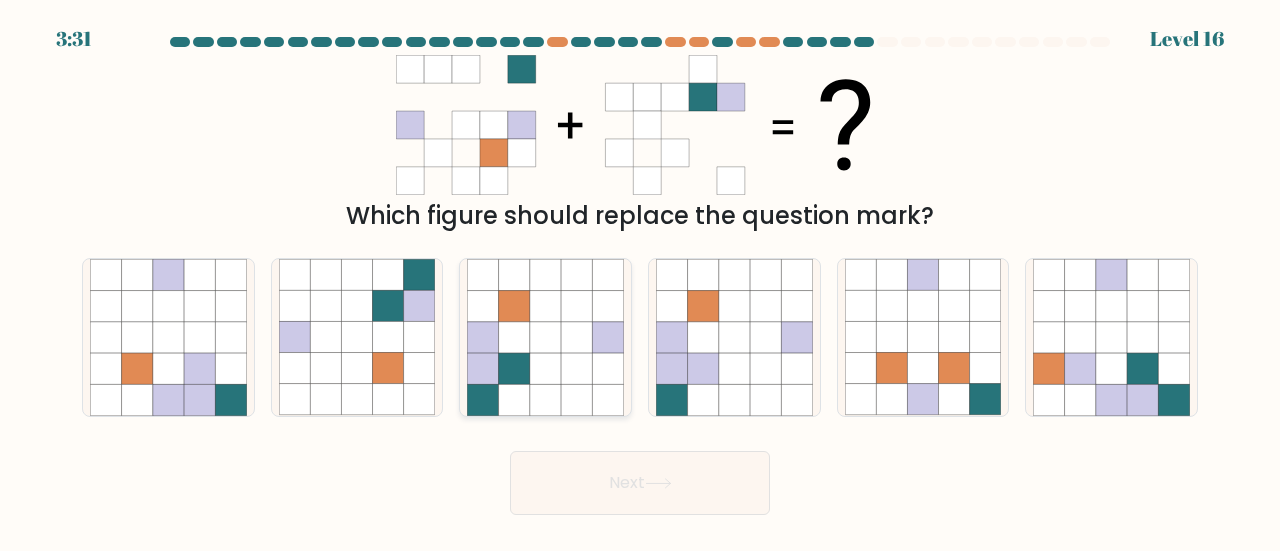 click 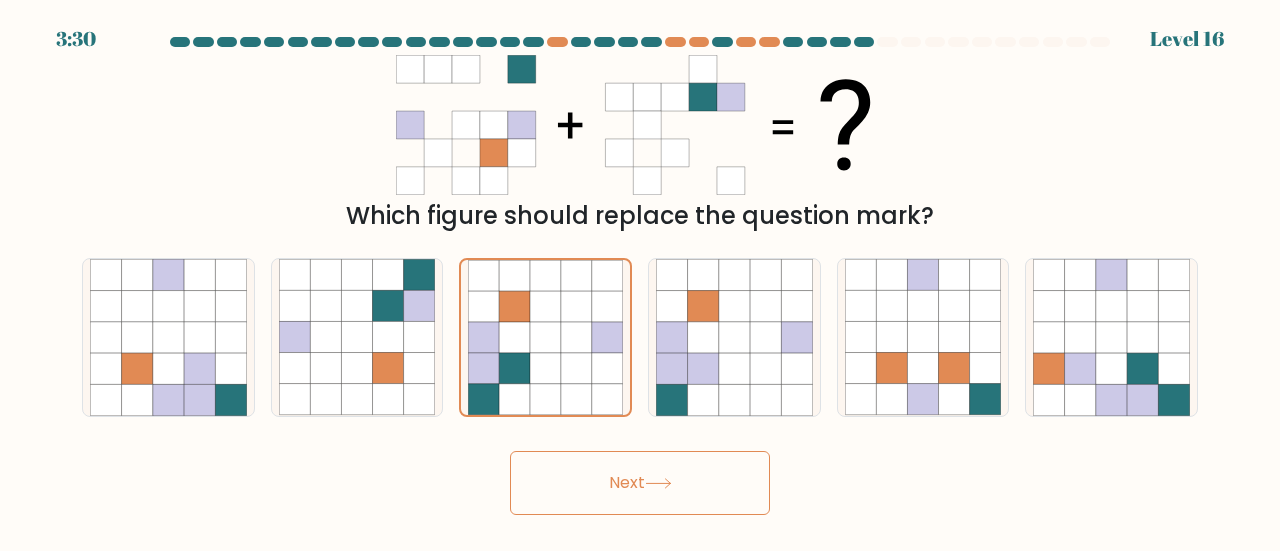 click on "Next" at bounding box center (640, 483) 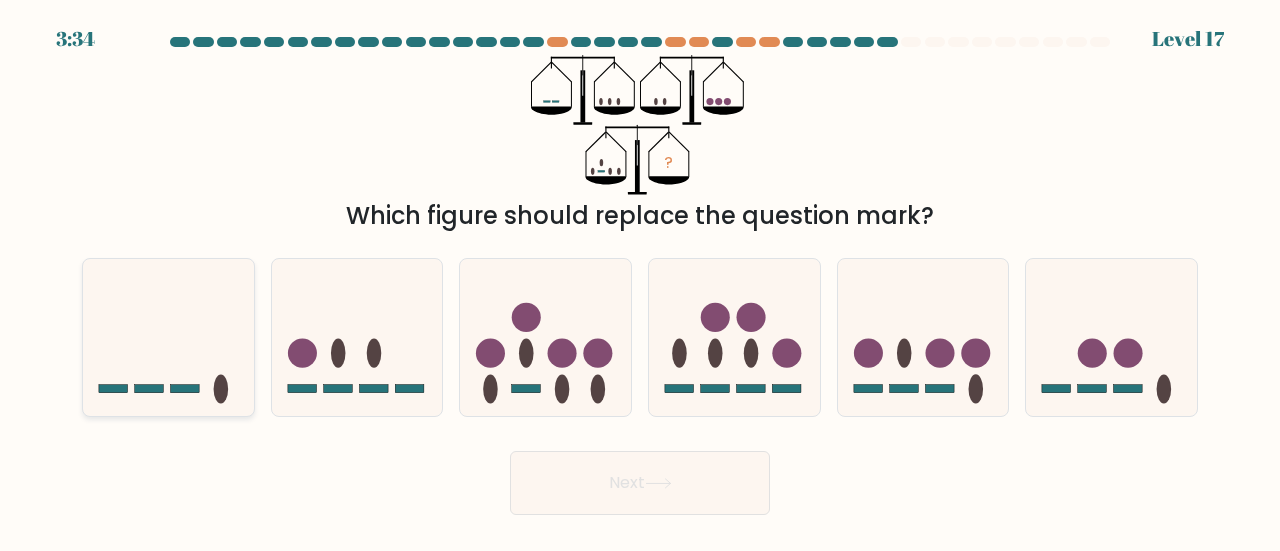 click 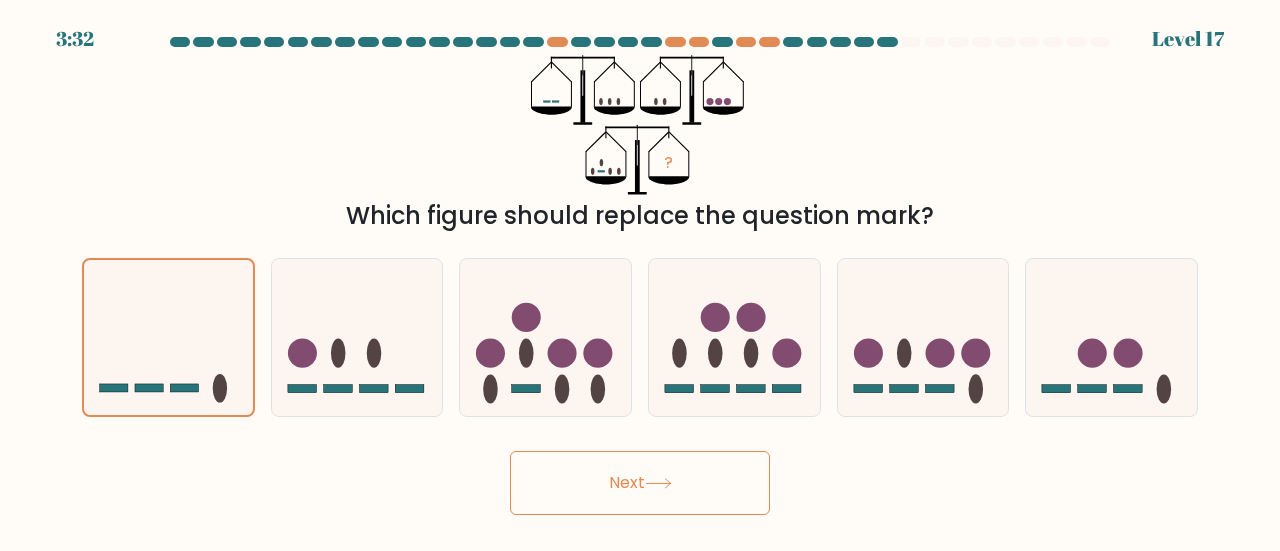click on "Next" at bounding box center (640, 483) 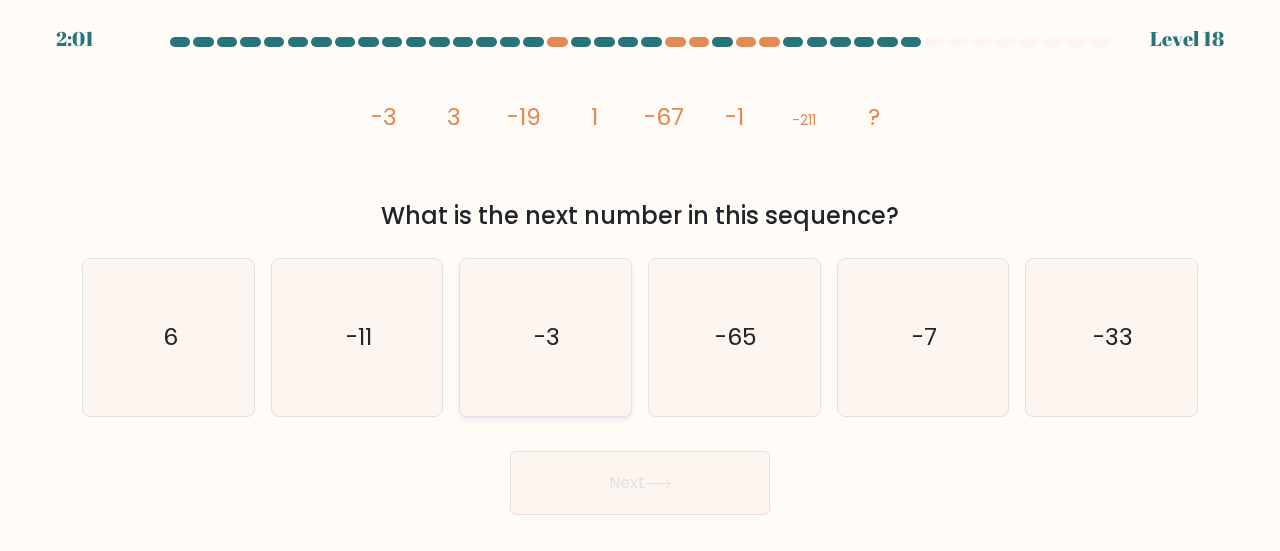 click on "-3" 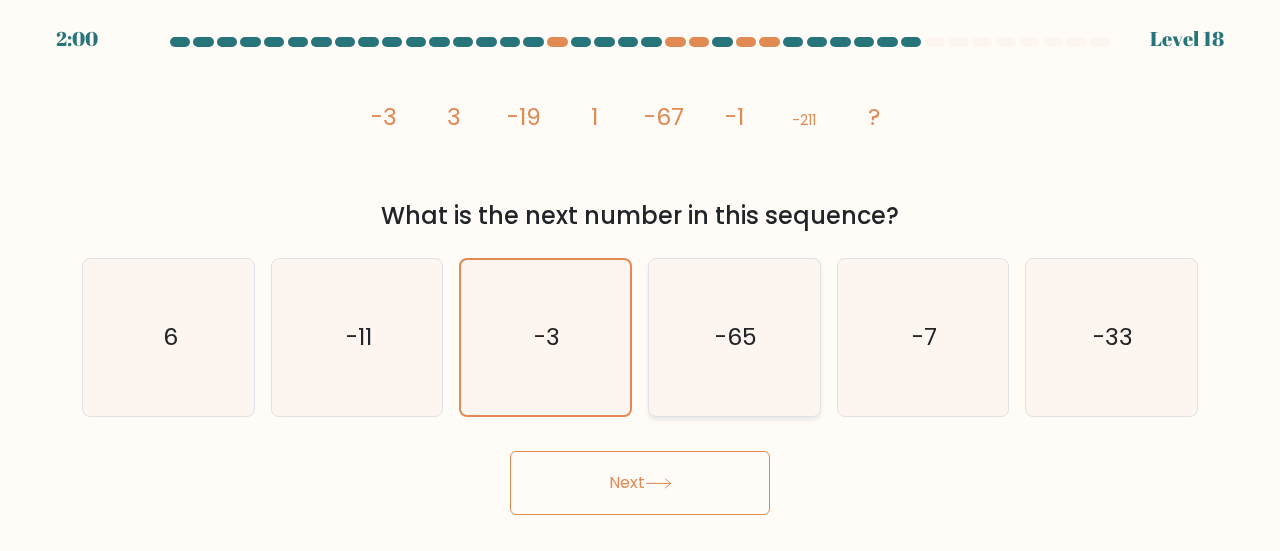 click on "-65" 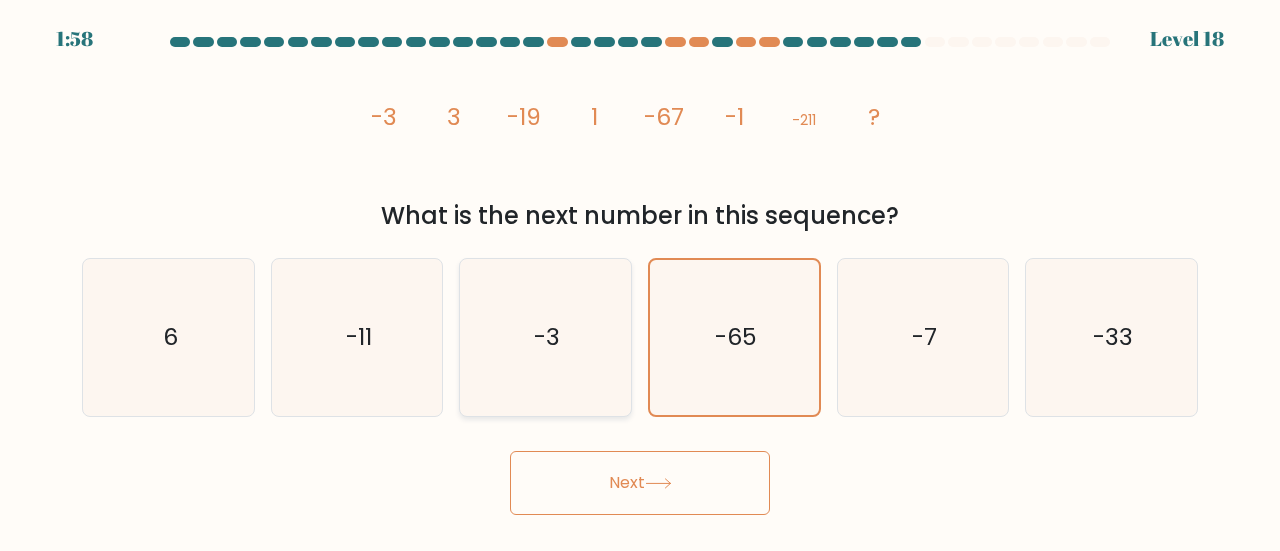 click on "-3" 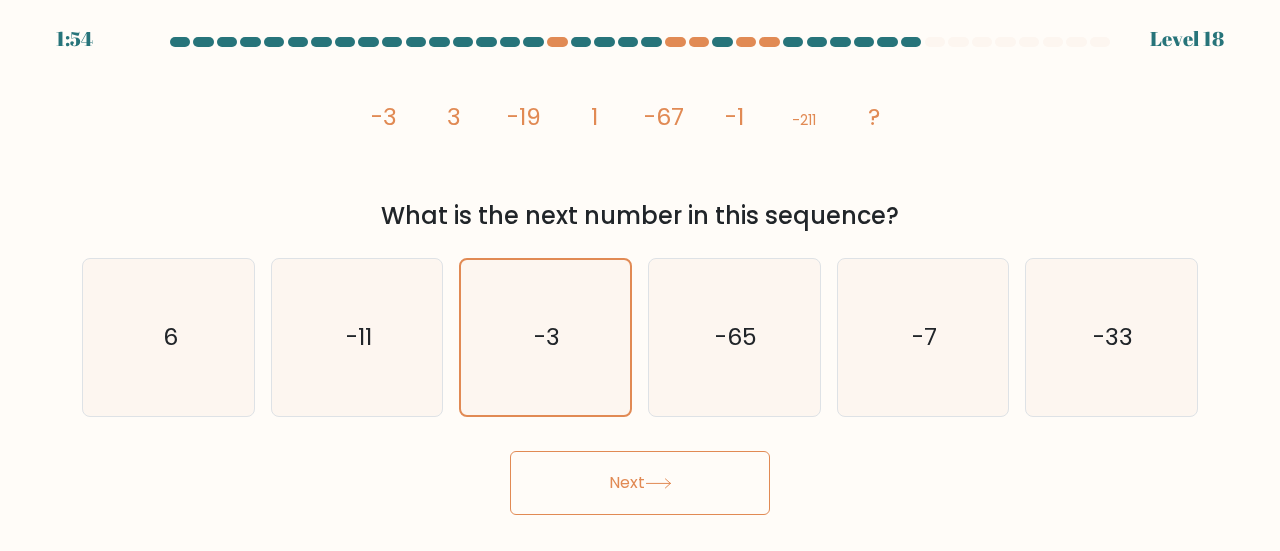 click on "Next" at bounding box center (640, 483) 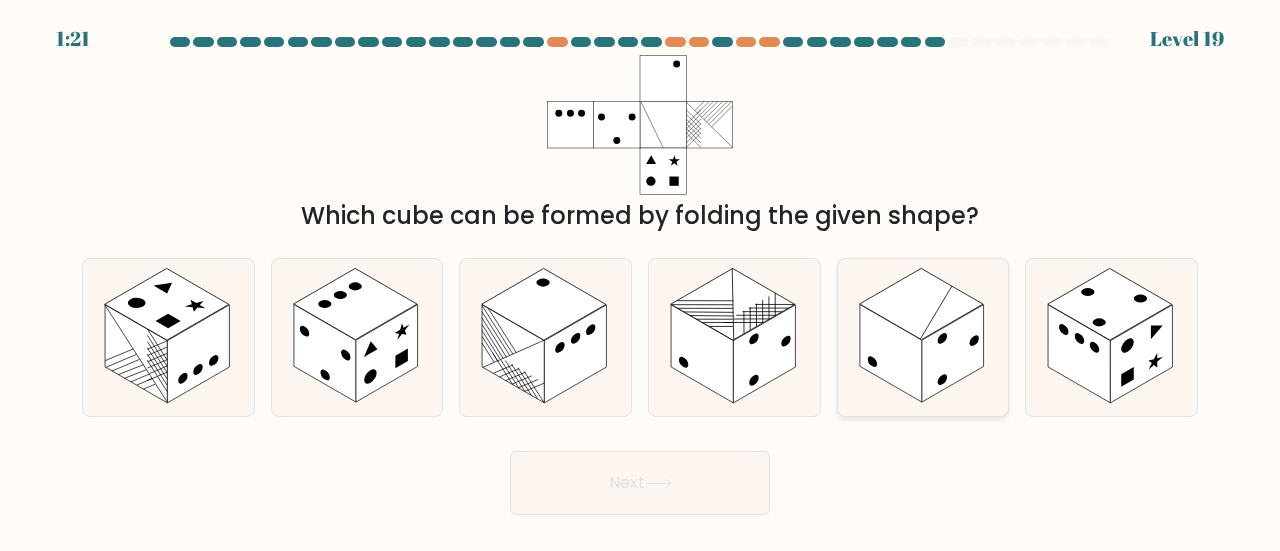 click 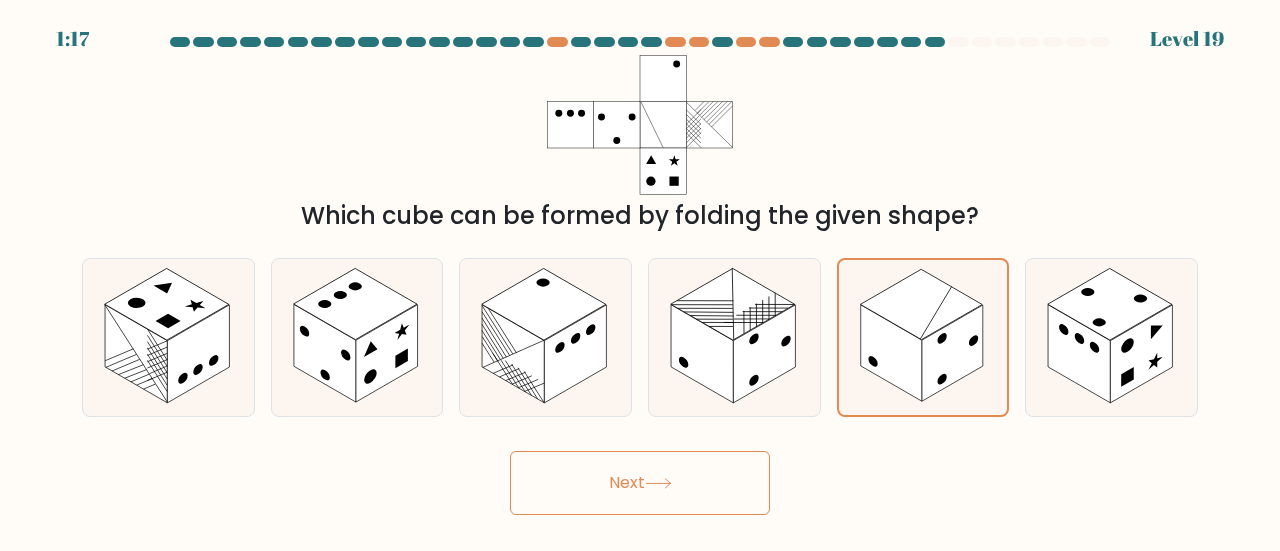 click on "Next" at bounding box center [640, 483] 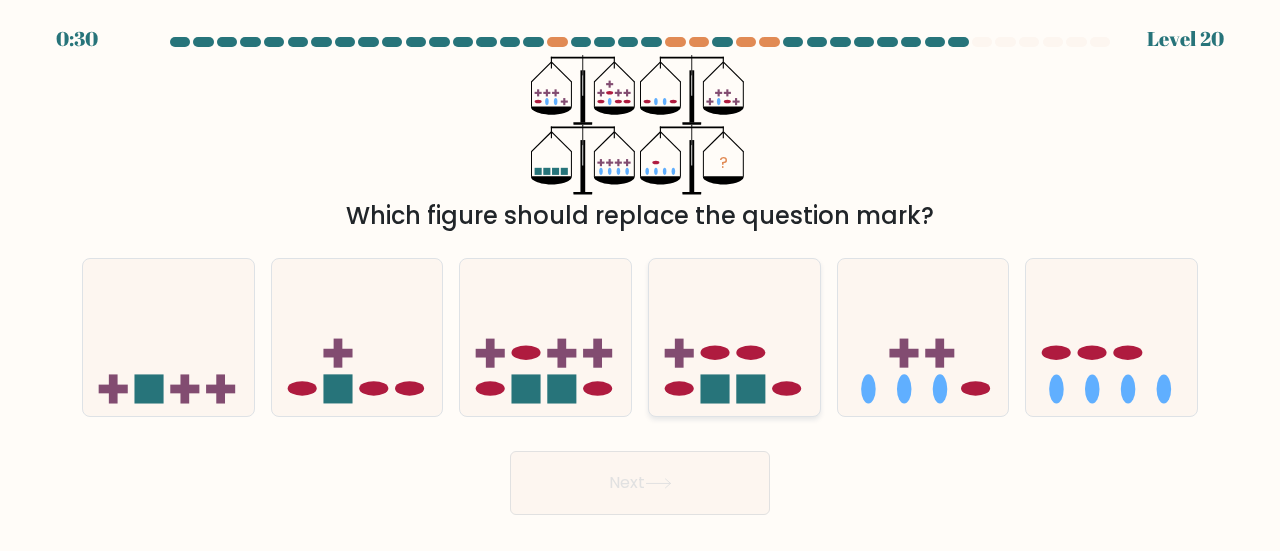 click 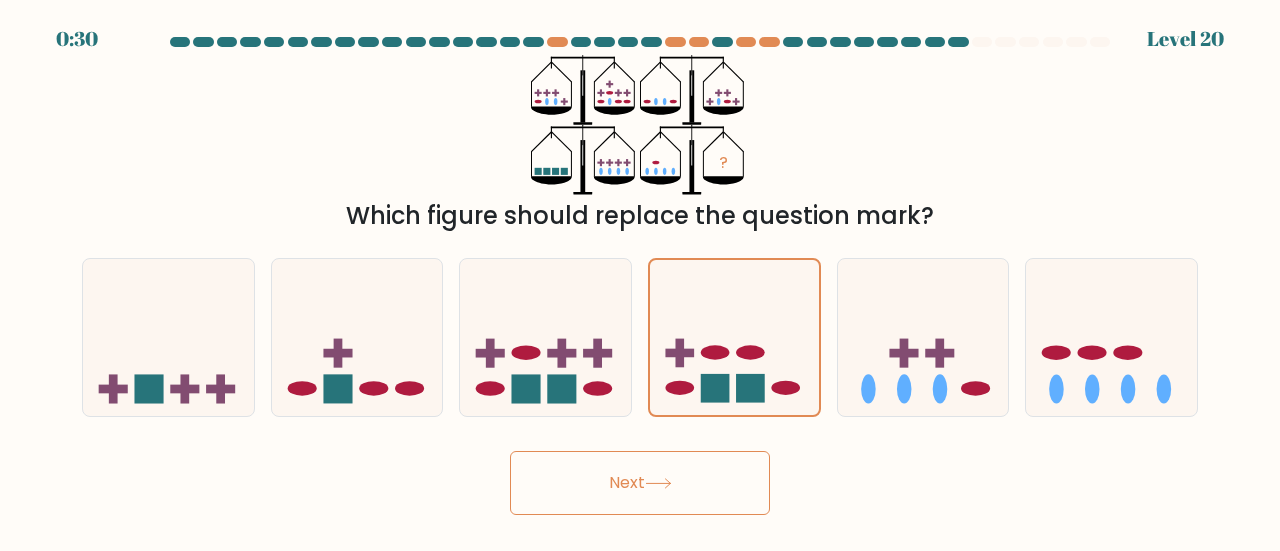 click on "Next" at bounding box center (640, 483) 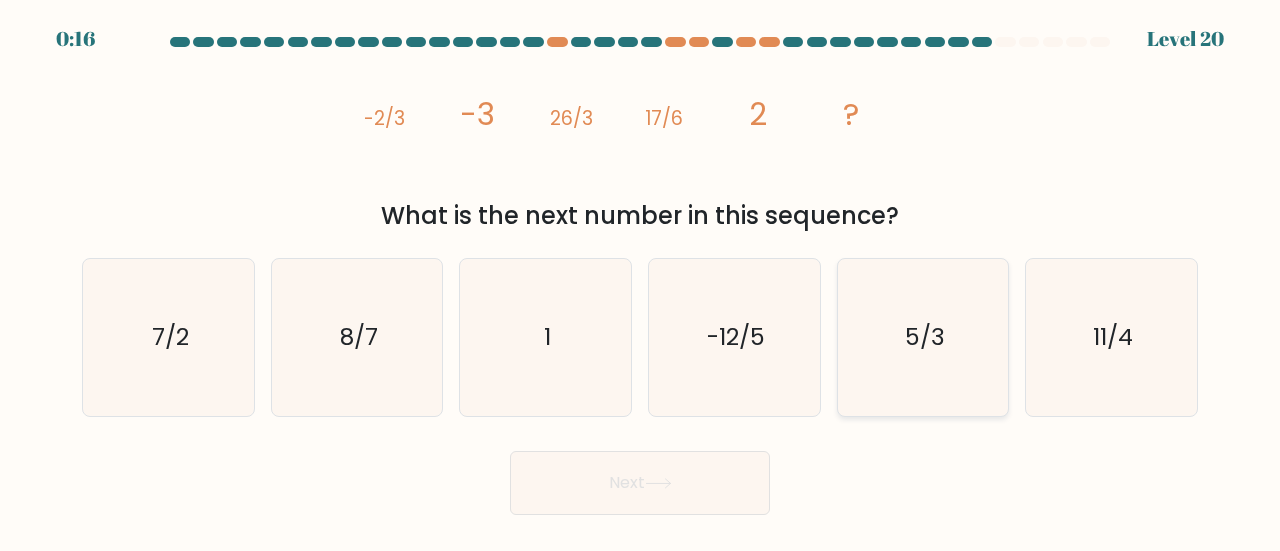 click on "5/3" 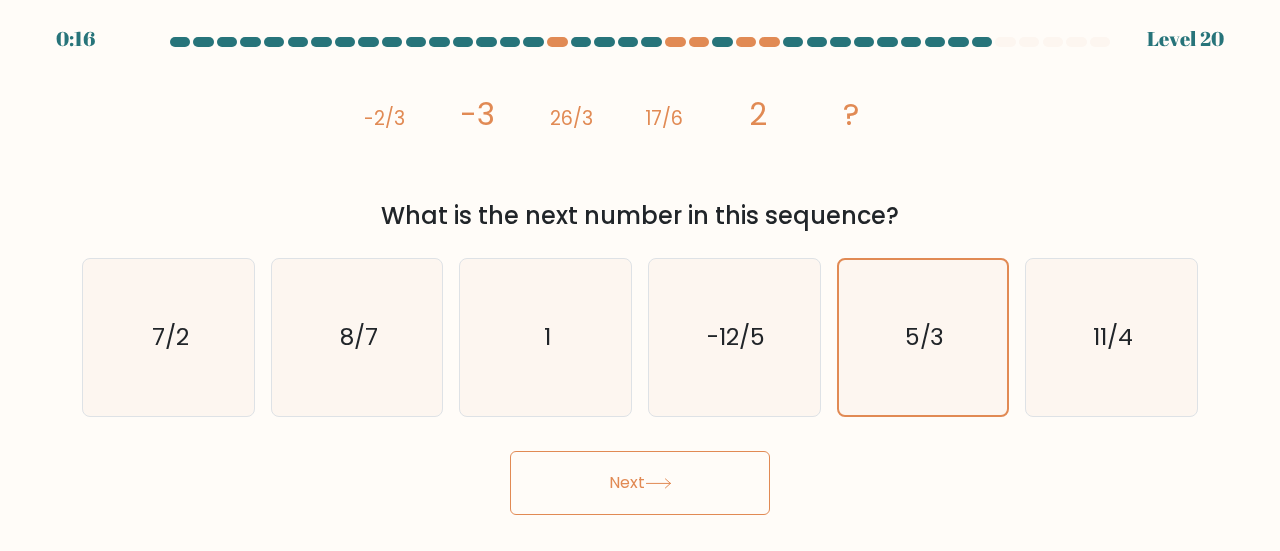 click on "Next" at bounding box center [640, 483] 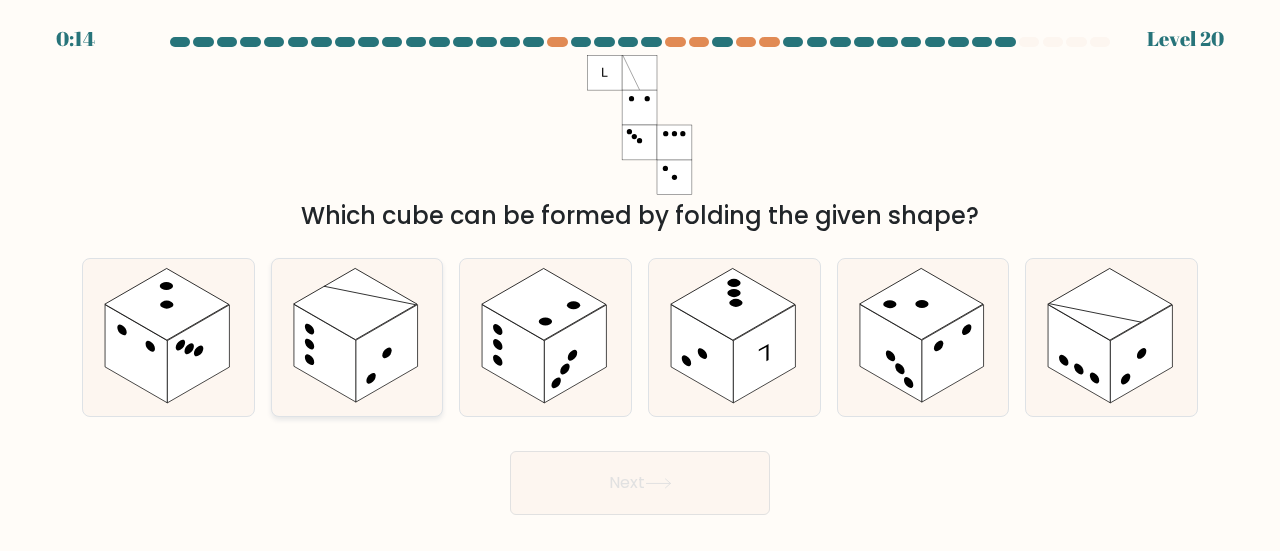 click 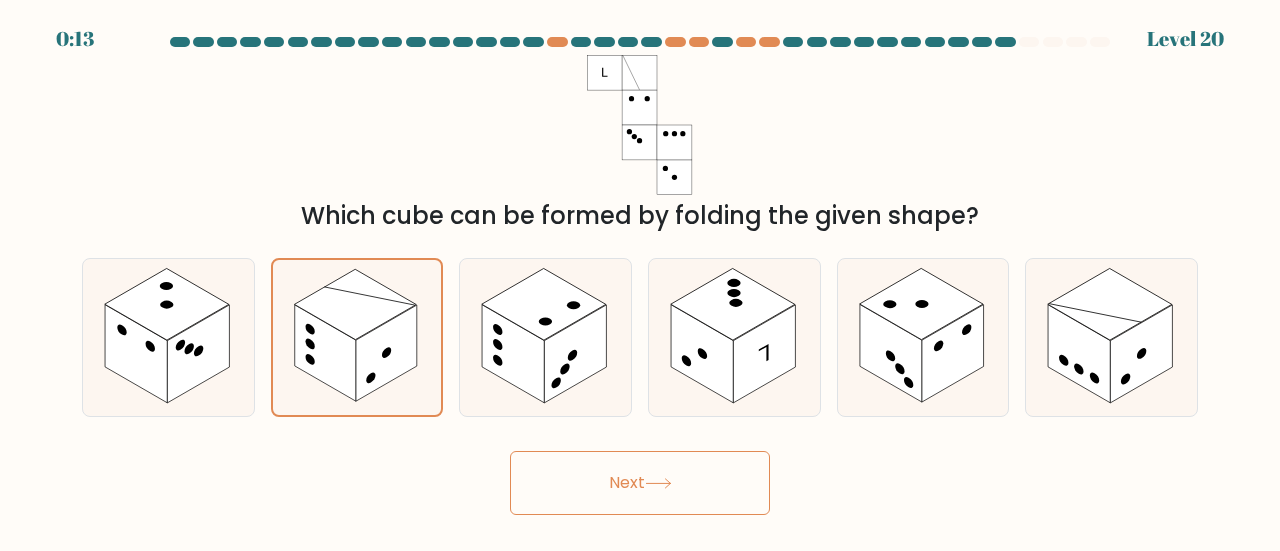 click 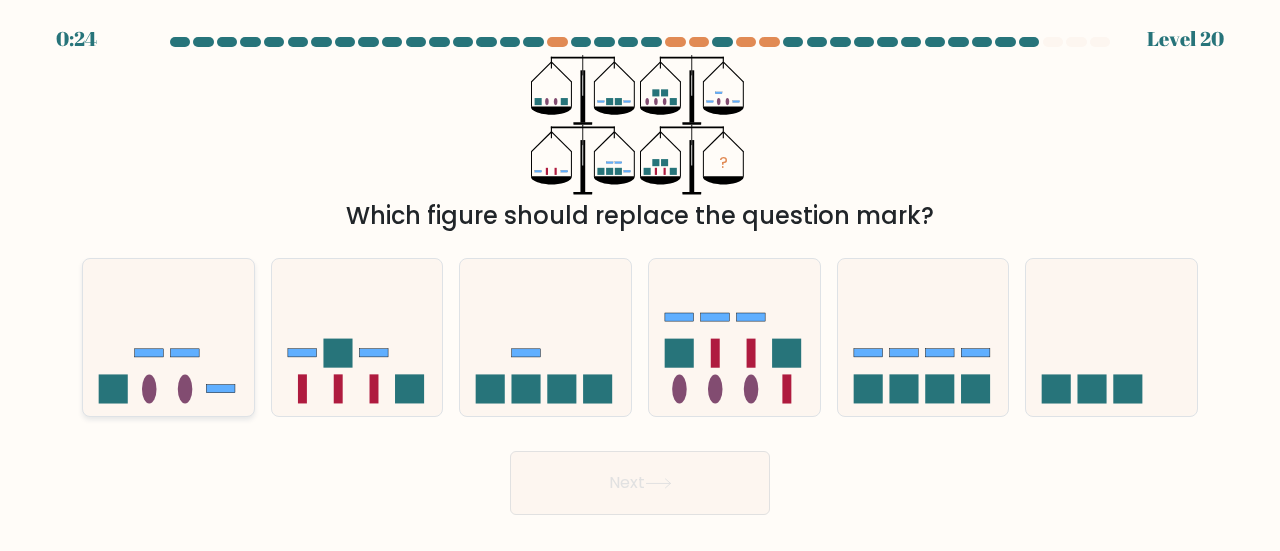 click 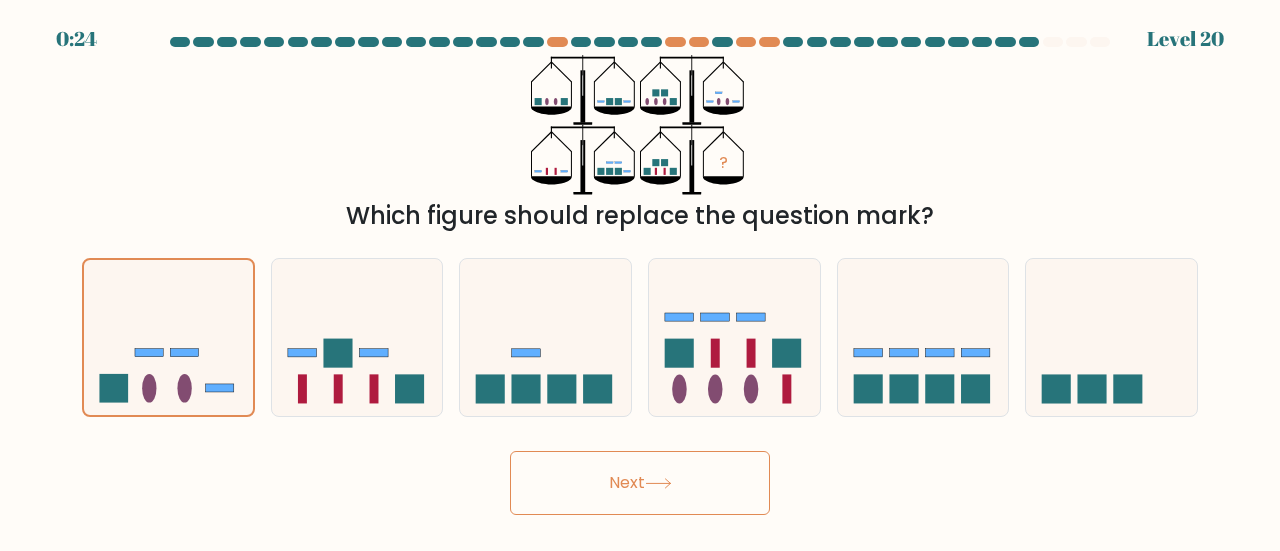 click on "Next" at bounding box center [640, 483] 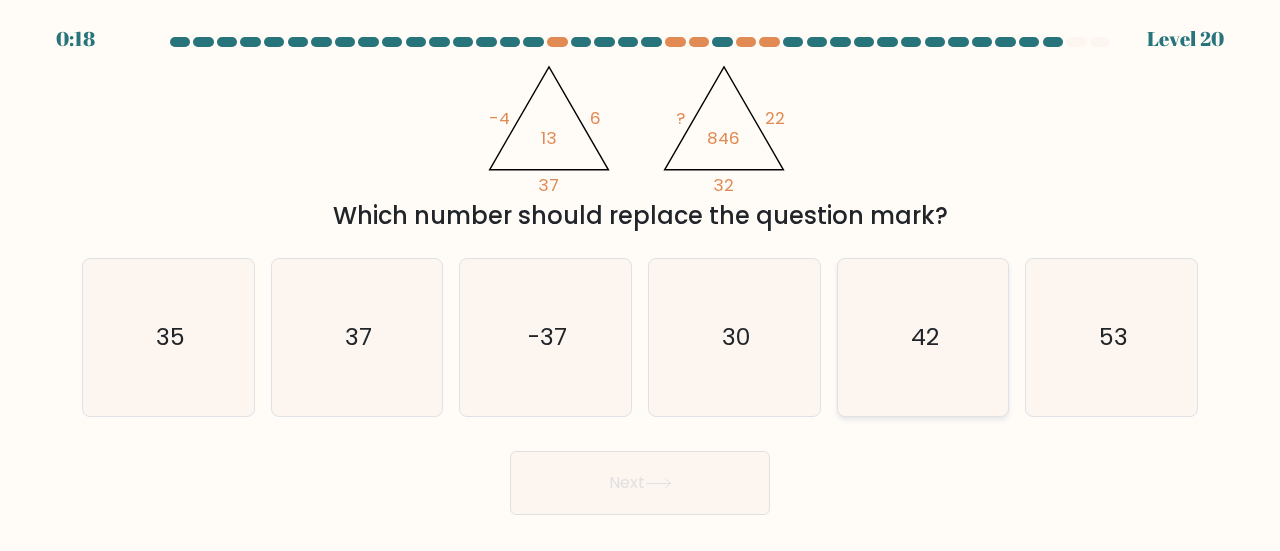click on "42" 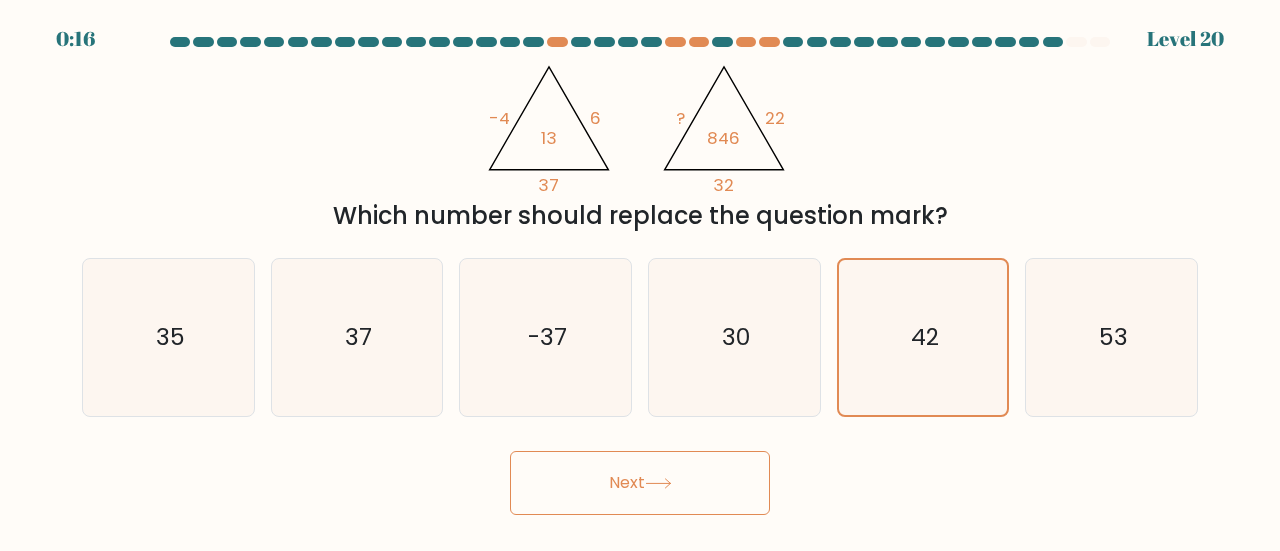 click 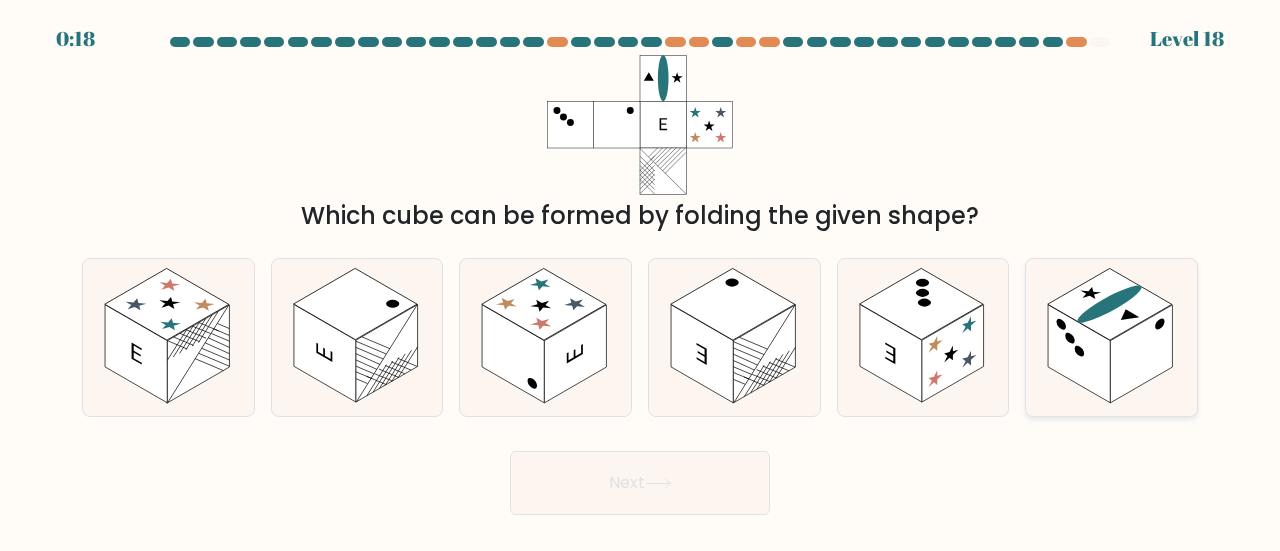 click 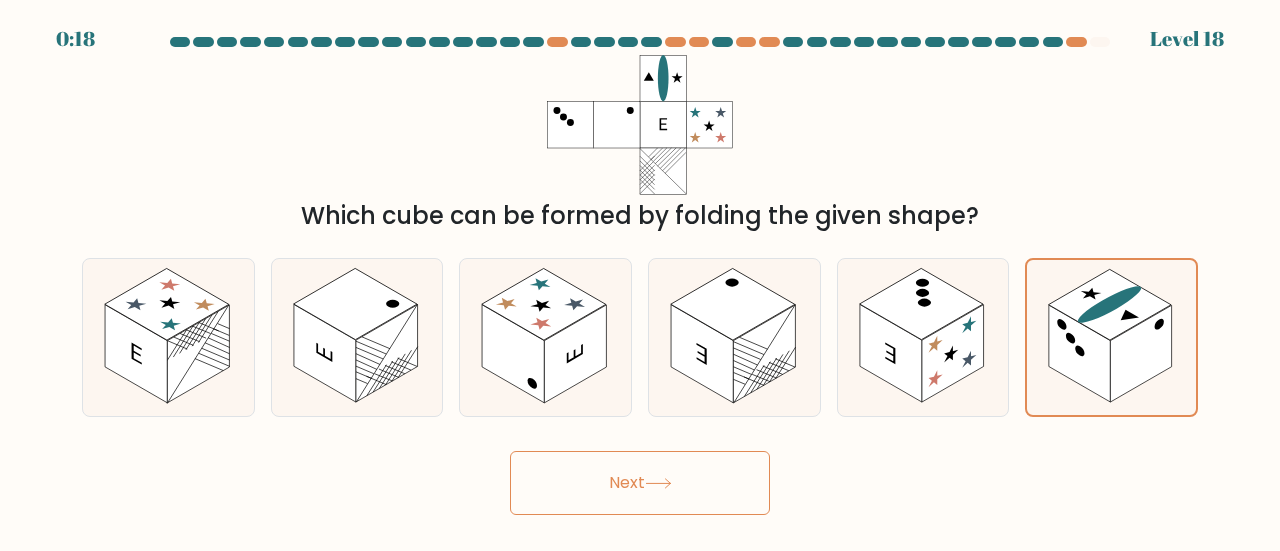 click on "Next" at bounding box center [640, 483] 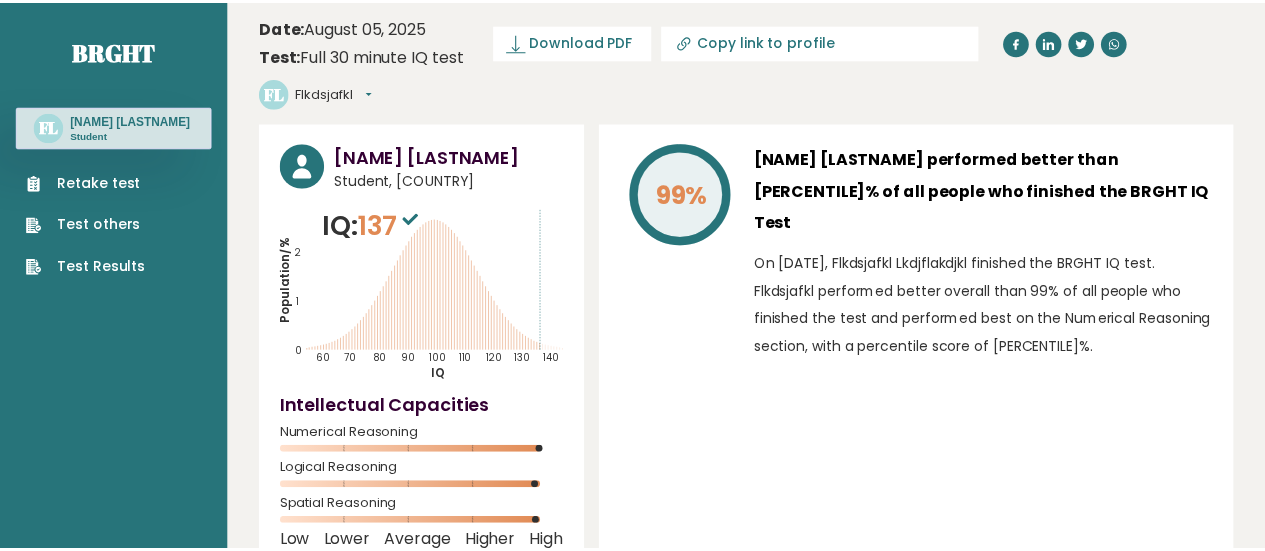 scroll, scrollTop: 0, scrollLeft: 0, axis: both 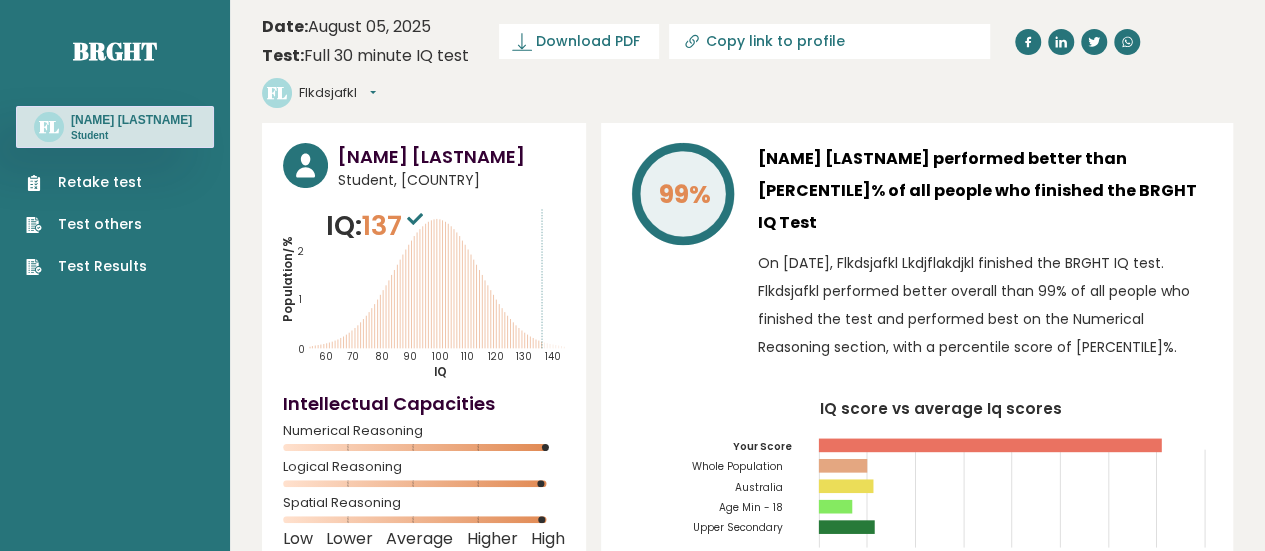 click 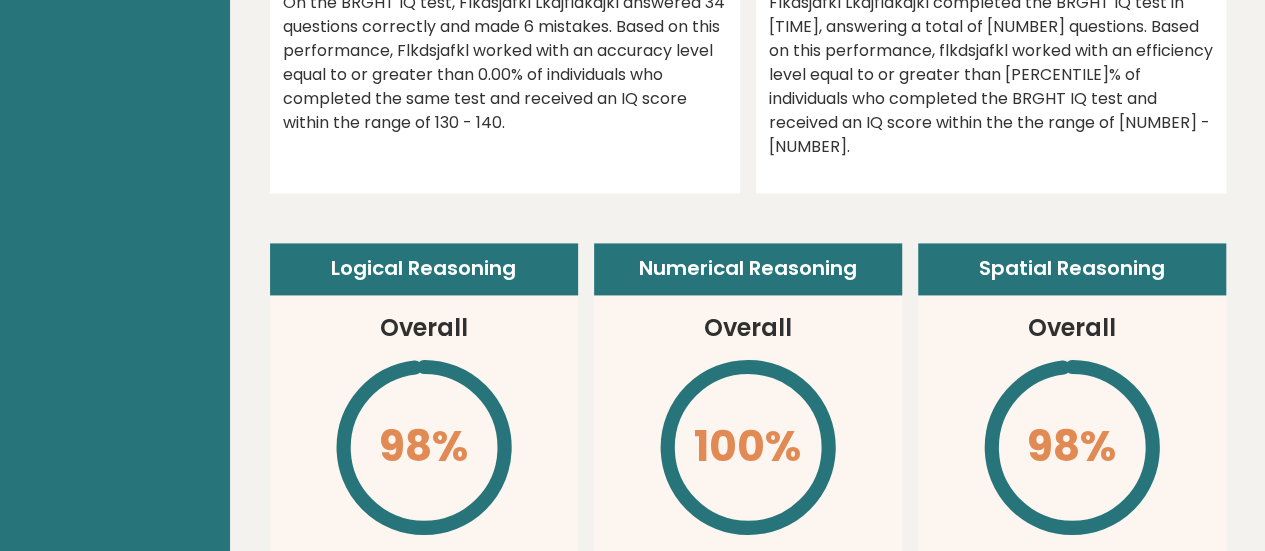 scroll, scrollTop: 1326, scrollLeft: 0, axis: vertical 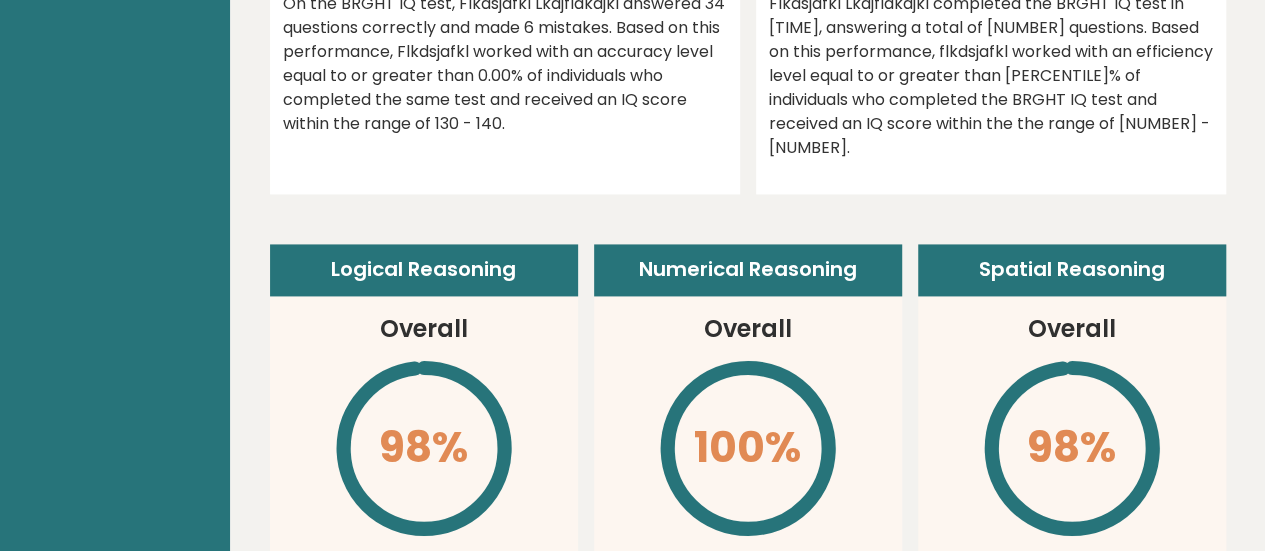 click on "Numerical Reasoning
Overall
100%
\
flkdsjafkl scored in the 100th percentile for the numerical reasoning section, which means he did better than 100th % of the people who took the test. Numerical reasoning involves the ability to work with numbers, data, and mathematical concepts. People who are good at numerical reasoning can understand complex information, analyze and manipulate data, and use abstract ideas to solve problems.
Compared to
Australia
Age min - 18" at bounding box center (748, 597) 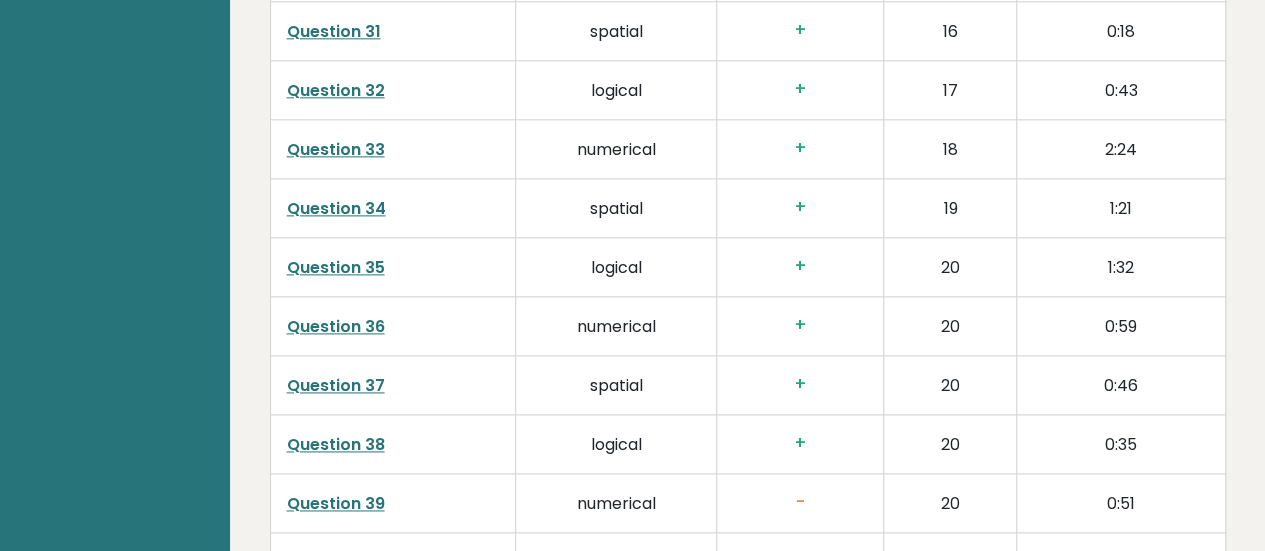 scroll, scrollTop: 5179, scrollLeft: 0, axis: vertical 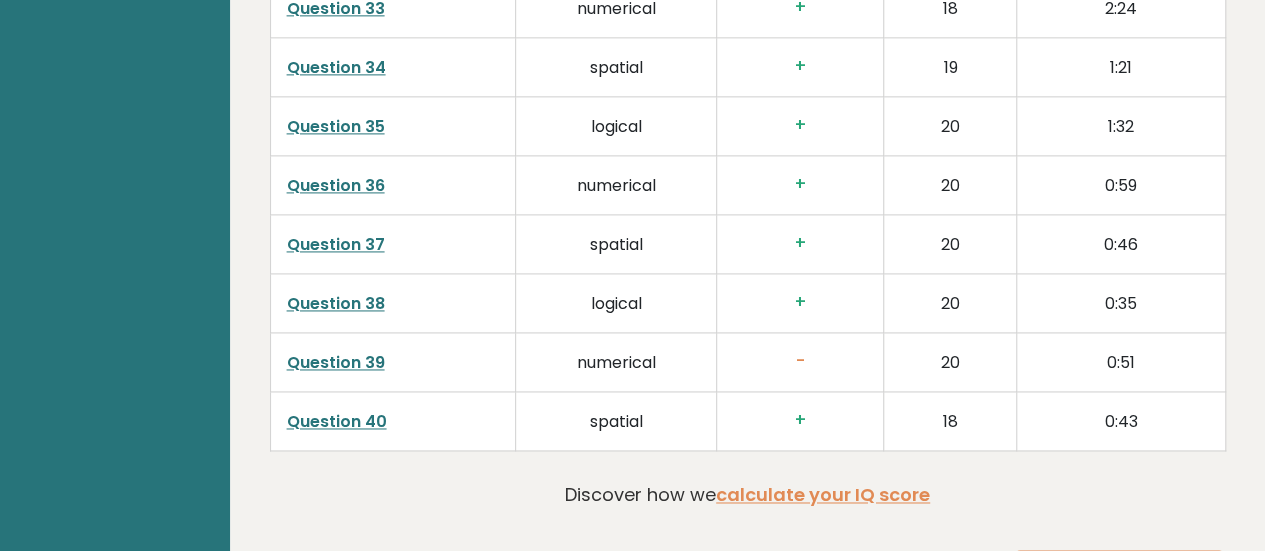 click on "Question
40" at bounding box center (337, 421) 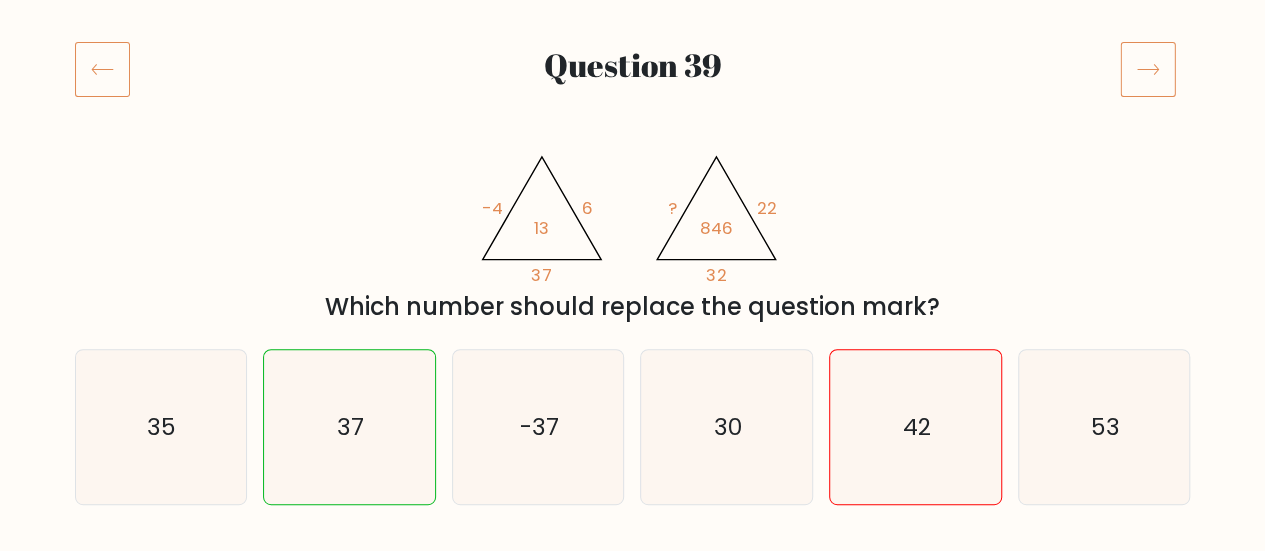 scroll, scrollTop: 237, scrollLeft: 0, axis: vertical 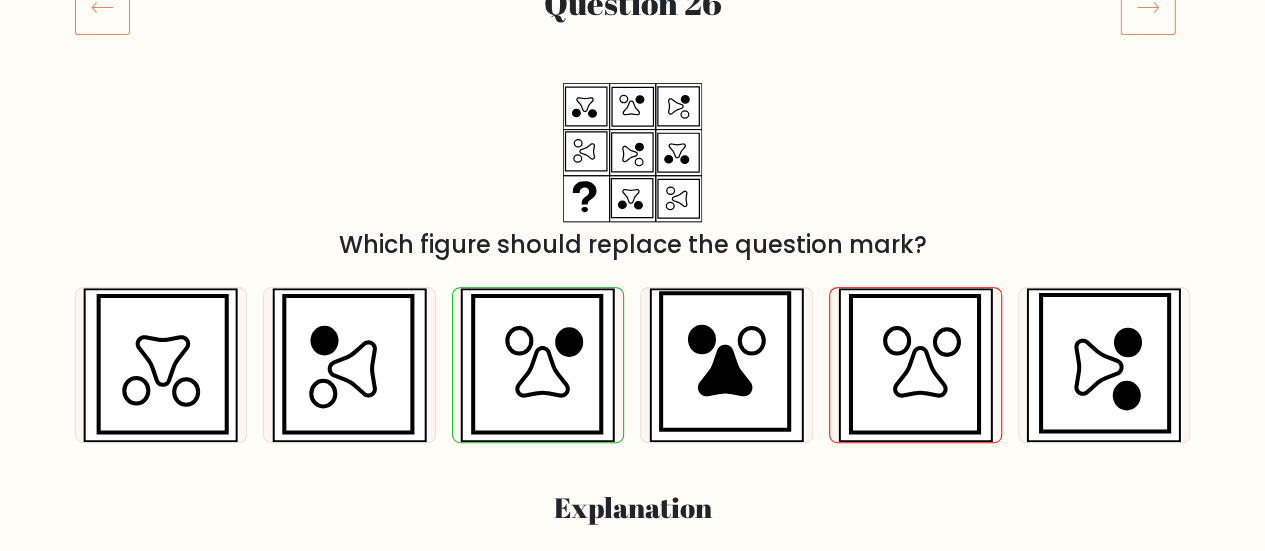 click 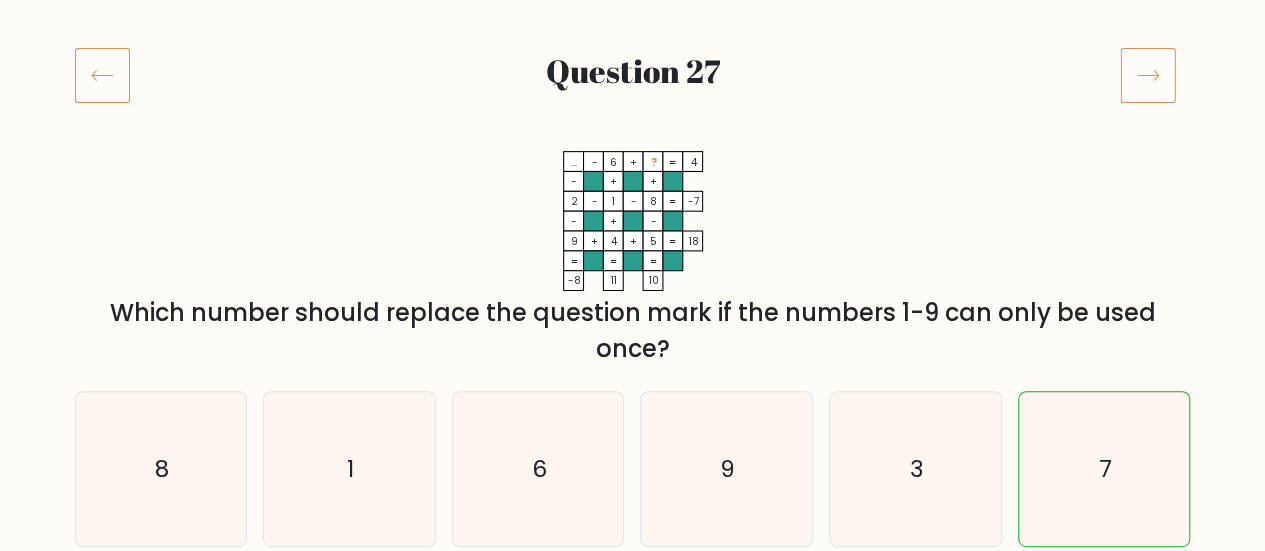 scroll, scrollTop: 233, scrollLeft: 0, axis: vertical 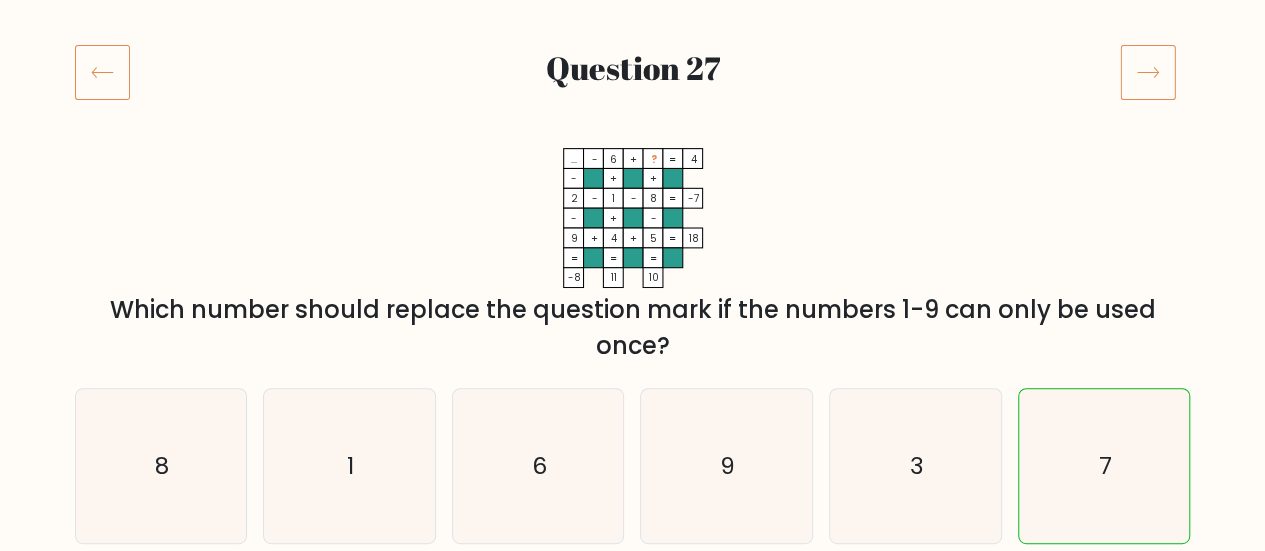 click 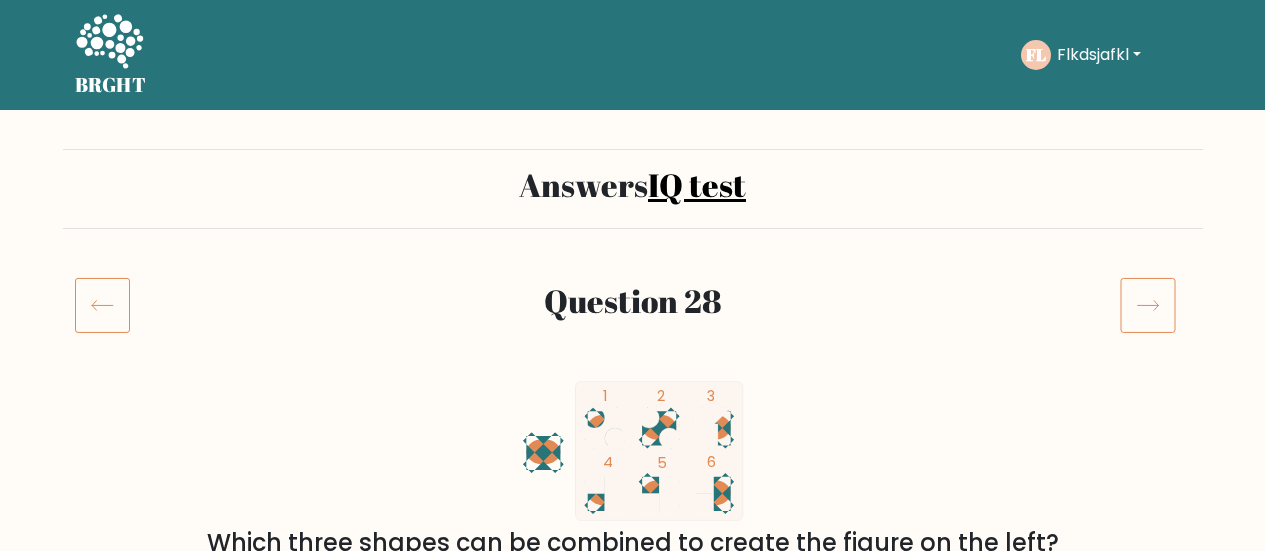 scroll, scrollTop: 0, scrollLeft: 0, axis: both 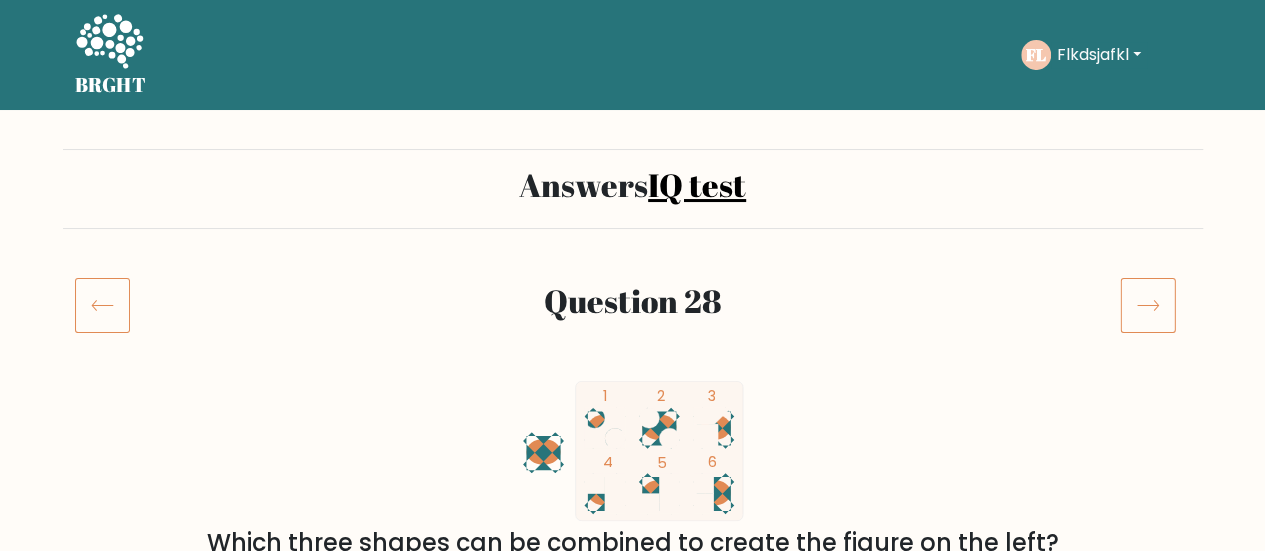 click 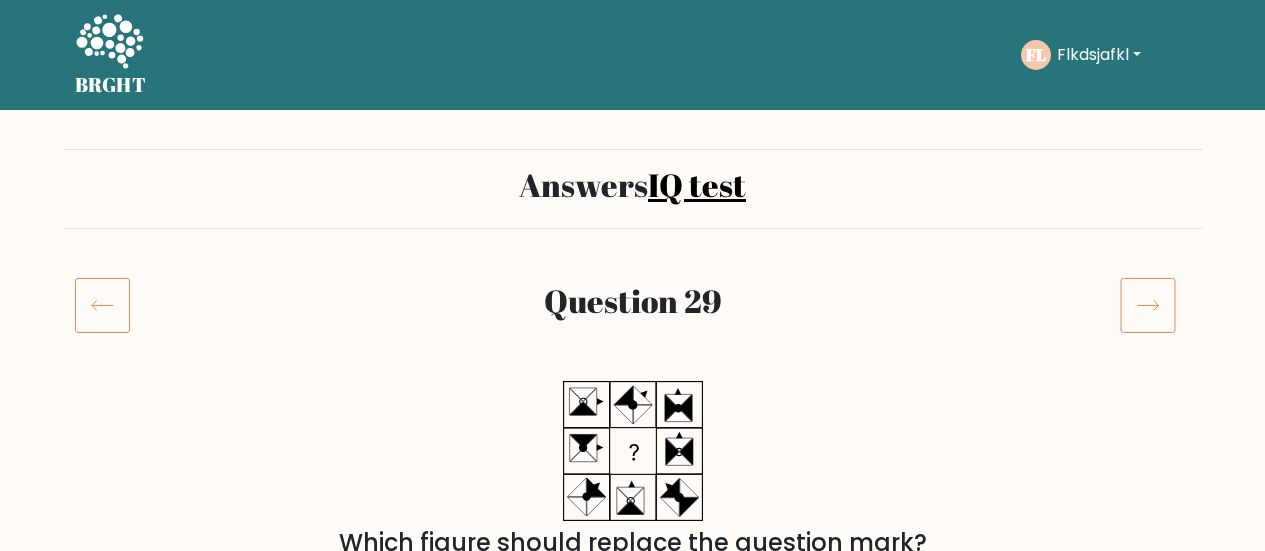 click 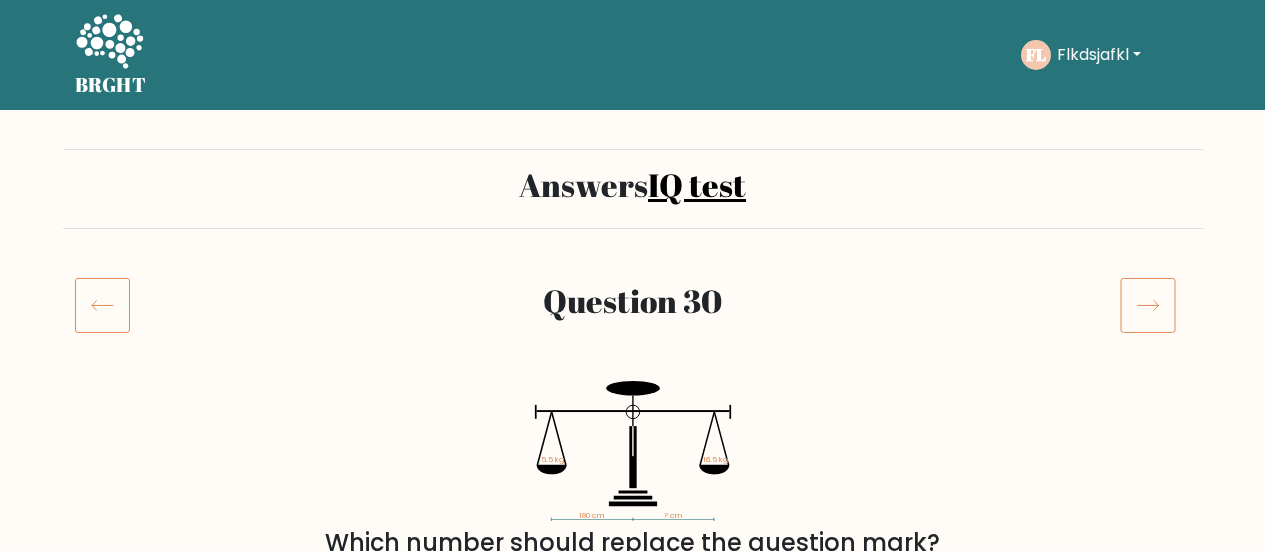 scroll, scrollTop: 0, scrollLeft: 0, axis: both 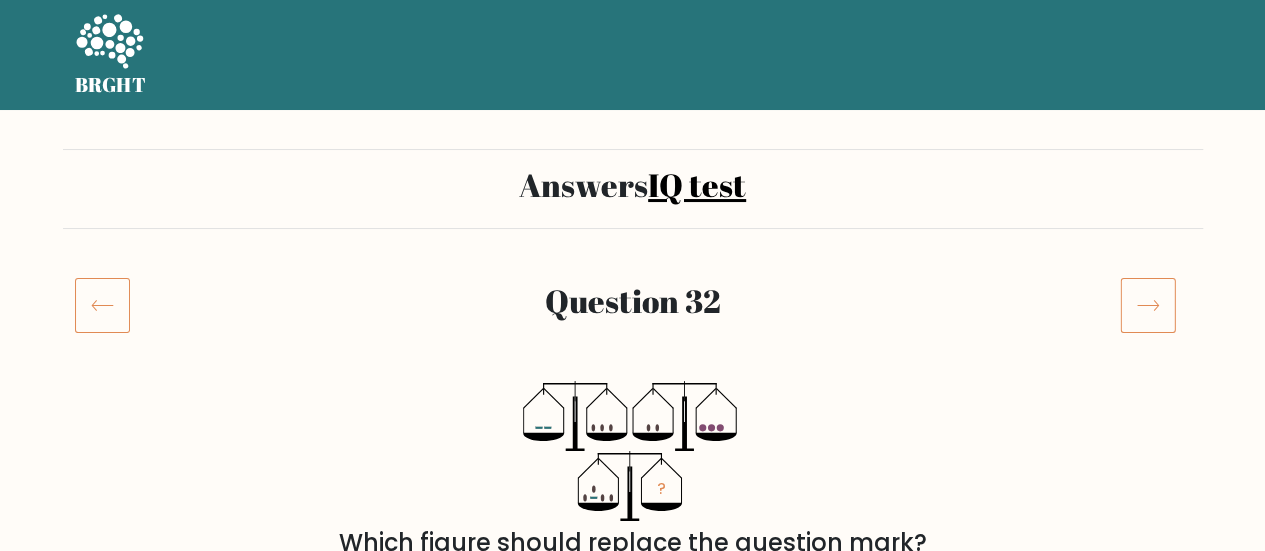 click 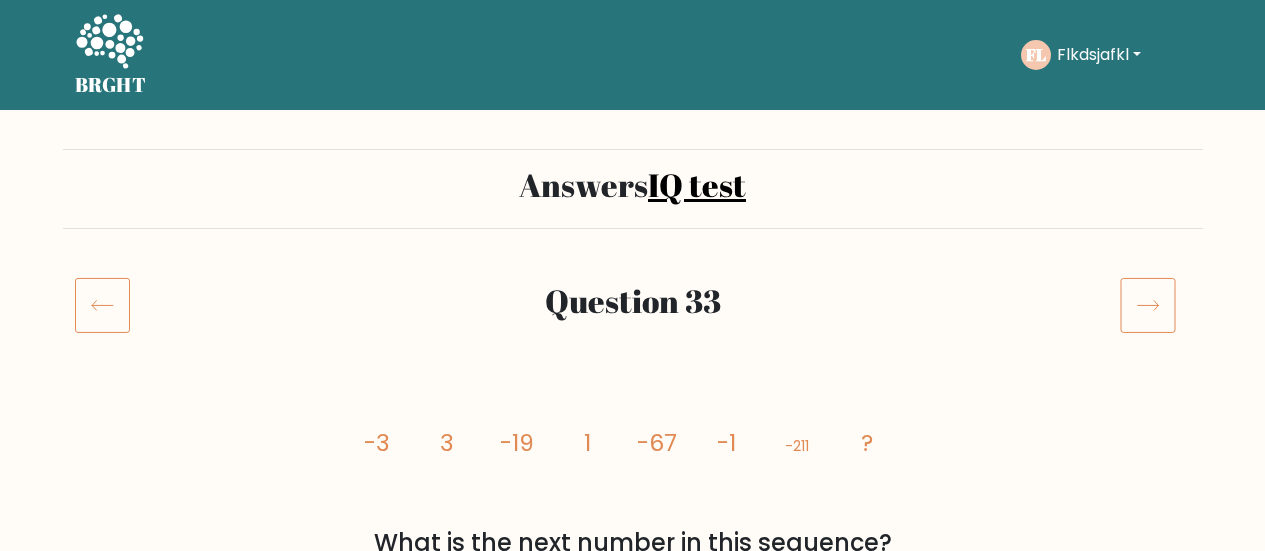 scroll, scrollTop: 0, scrollLeft: 0, axis: both 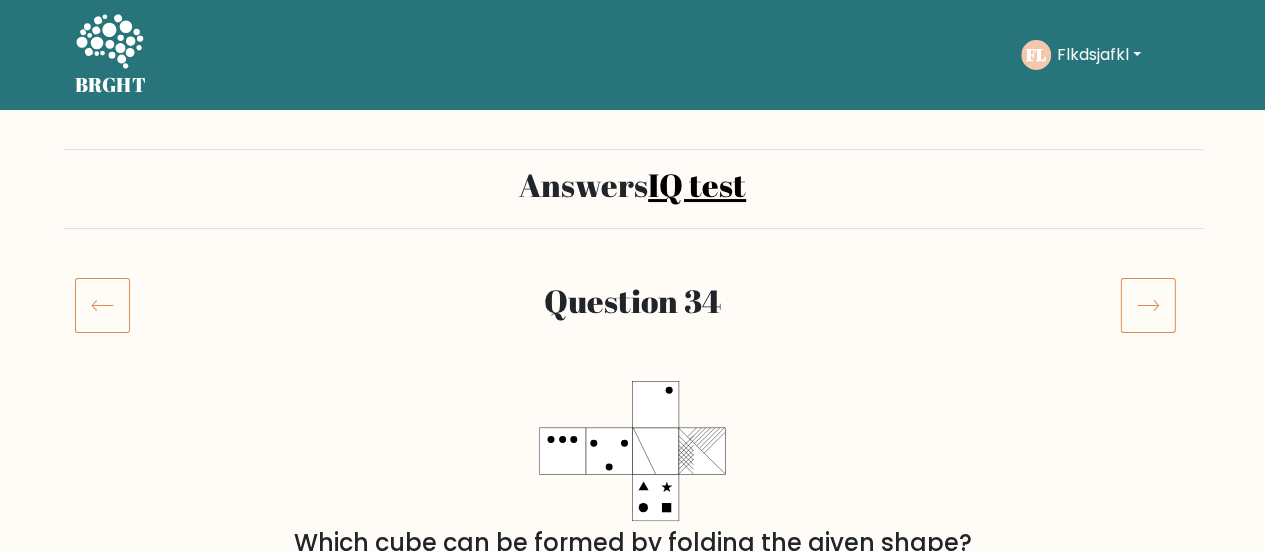 click 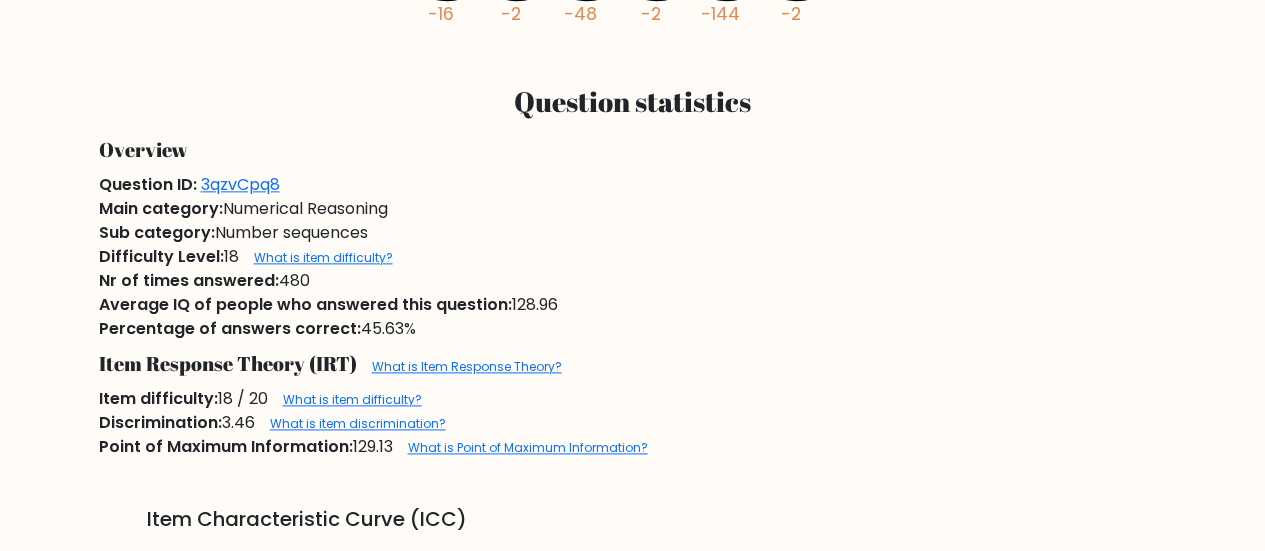 scroll, scrollTop: 1165, scrollLeft: 0, axis: vertical 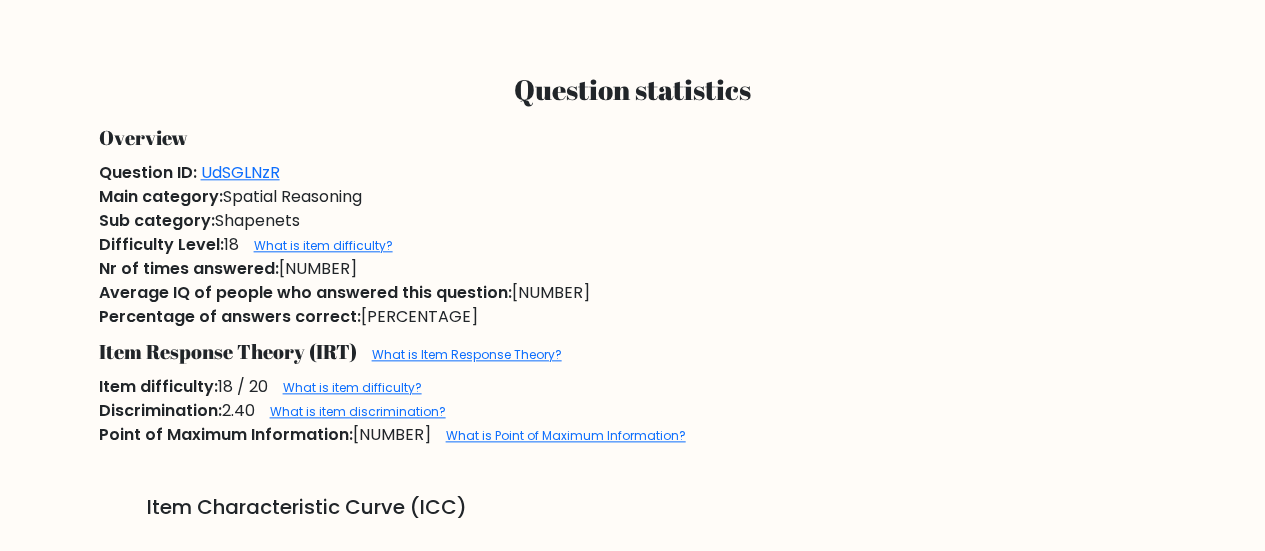 click on "Percentage of answers correct:" at bounding box center (230, 316) 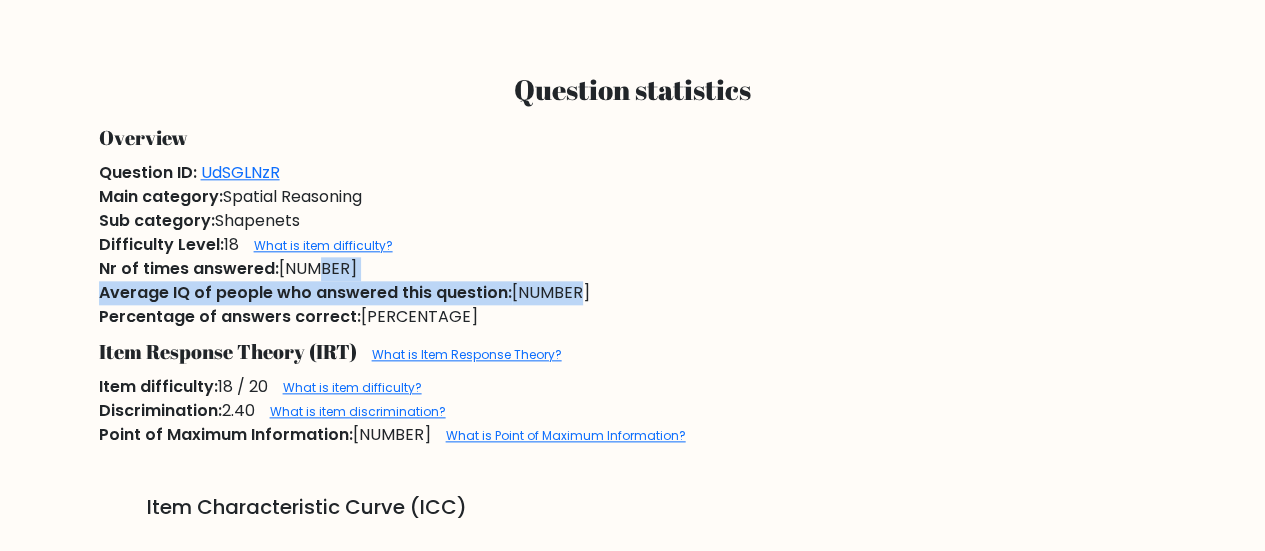 drag, startPoint x: 566, startPoint y: 287, endPoint x: 463, endPoint y: 267, distance: 104.92378 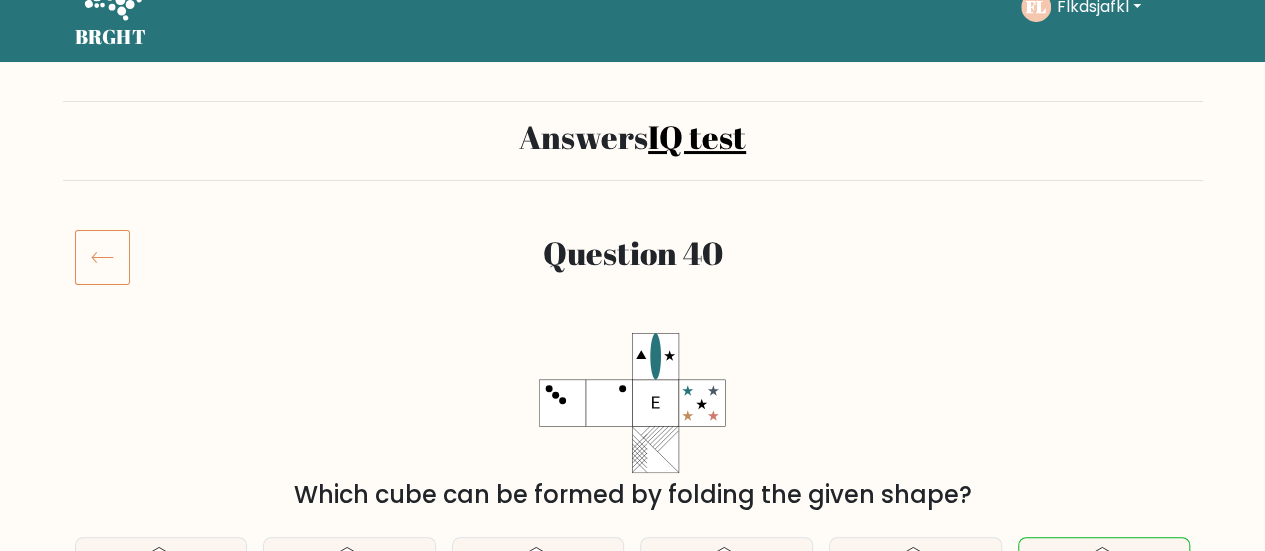 scroll, scrollTop: 49, scrollLeft: 0, axis: vertical 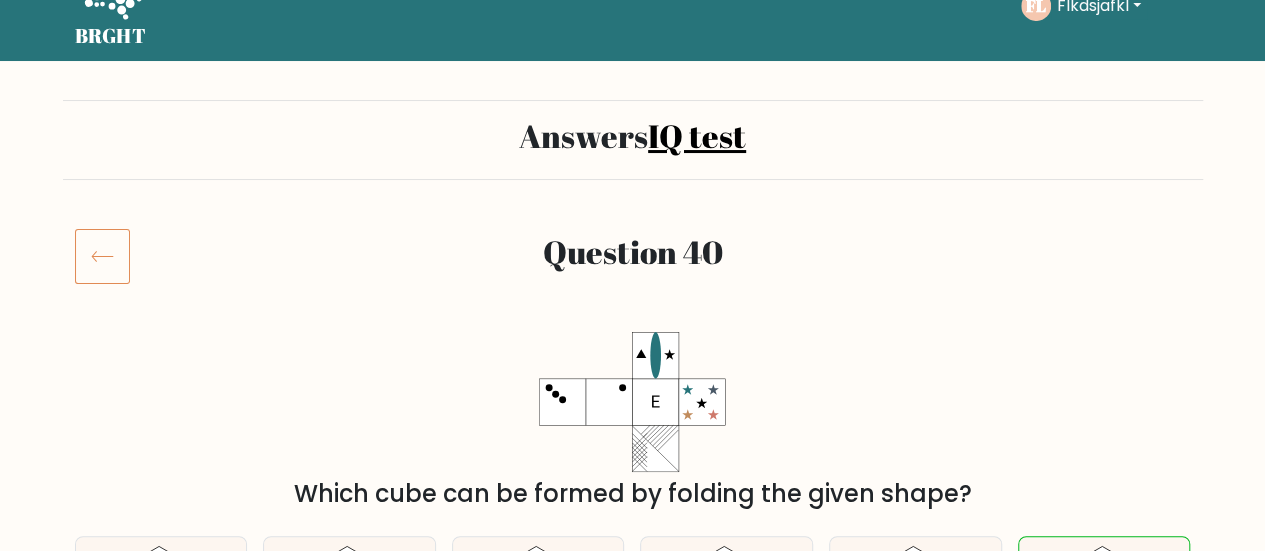 click 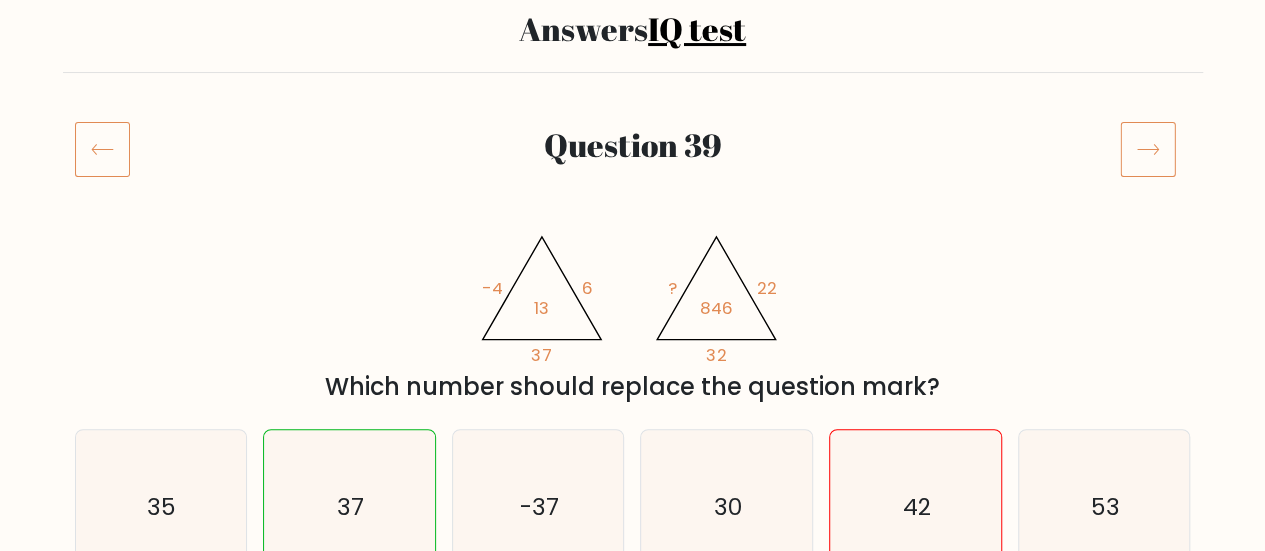 scroll, scrollTop: 154, scrollLeft: 0, axis: vertical 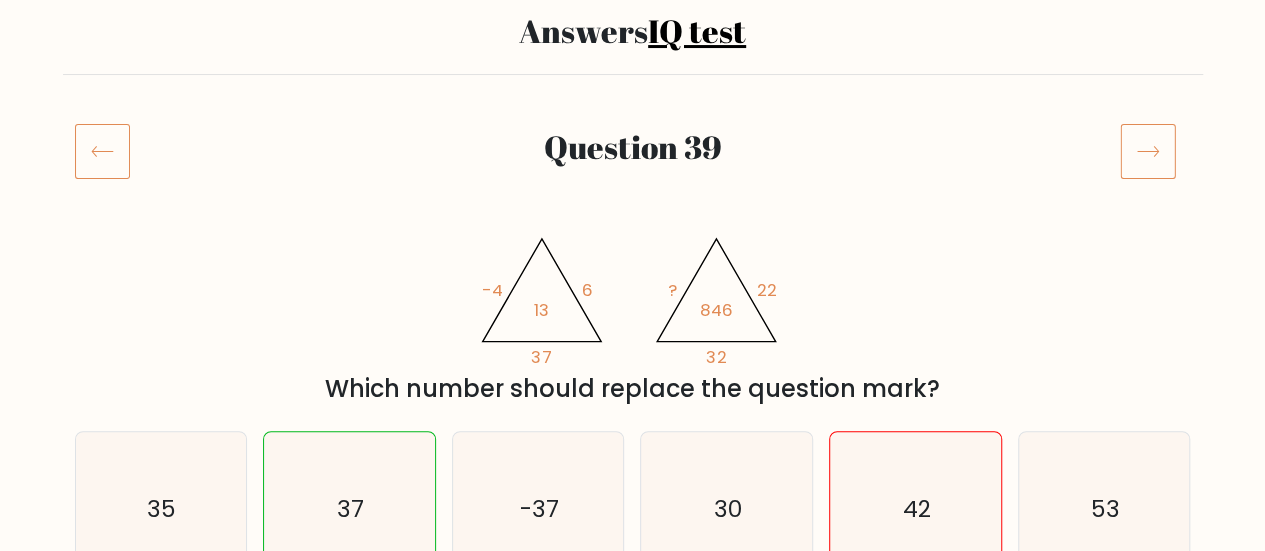 click 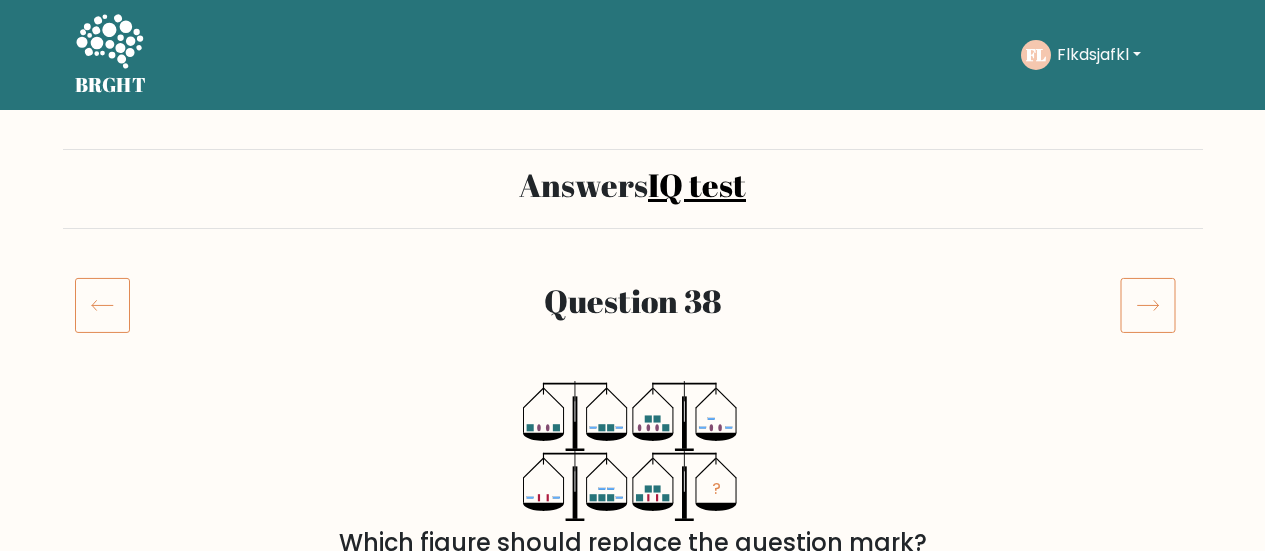 scroll, scrollTop: 292, scrollLeft: 0, axis: vertical 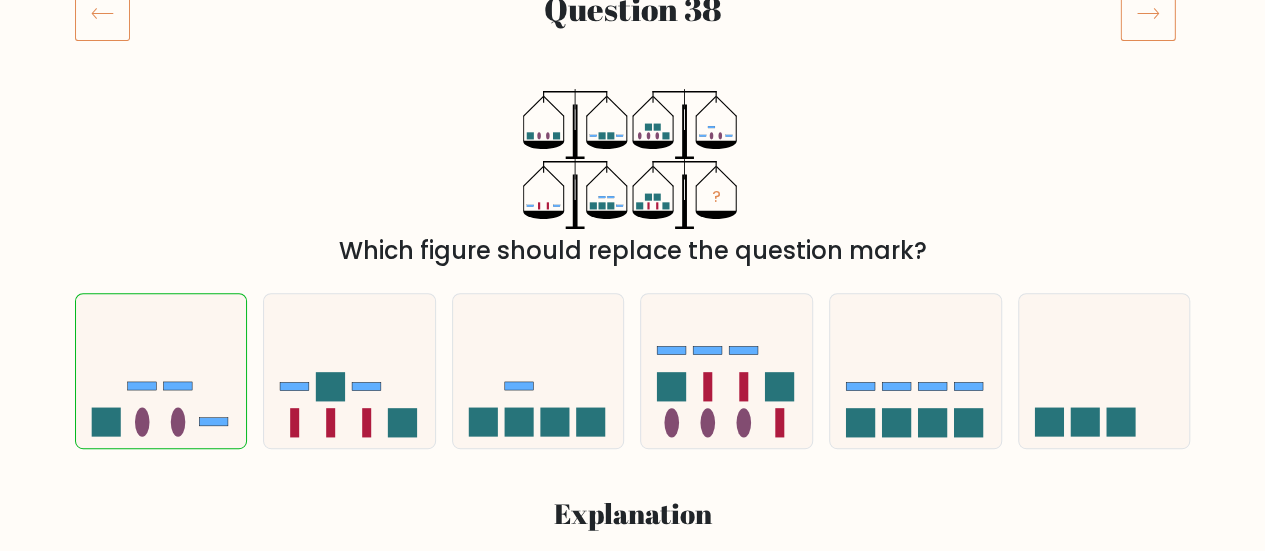 click on "Answers  IQ test
Question 38" at bounding box center [632, 1497] 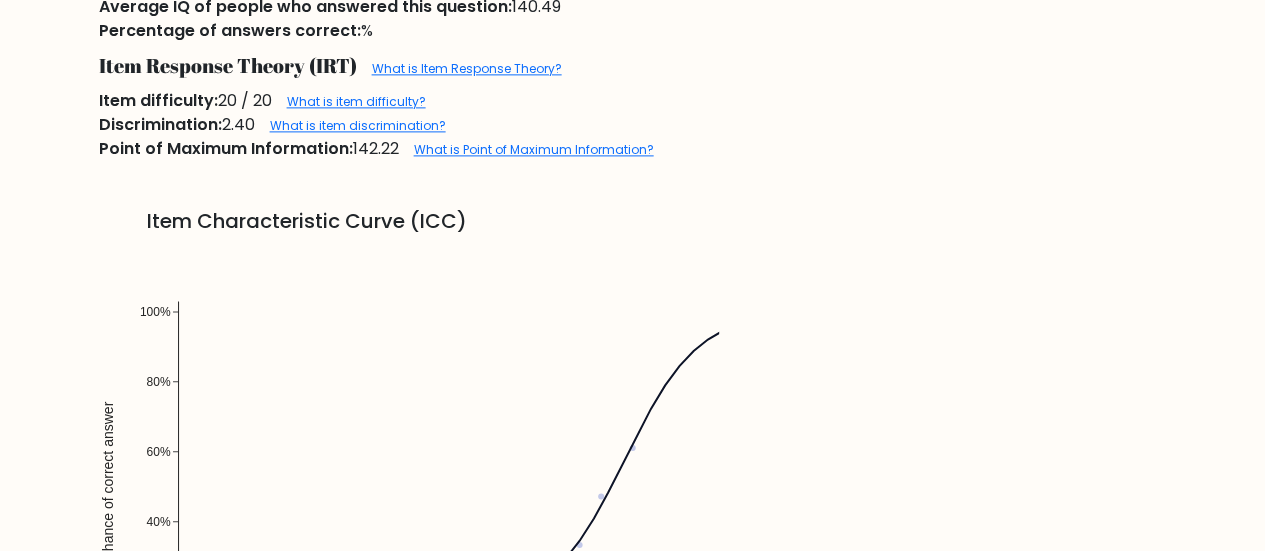 scroll, scrollTop: 1527, scrollLeft: 0, axis: vertical 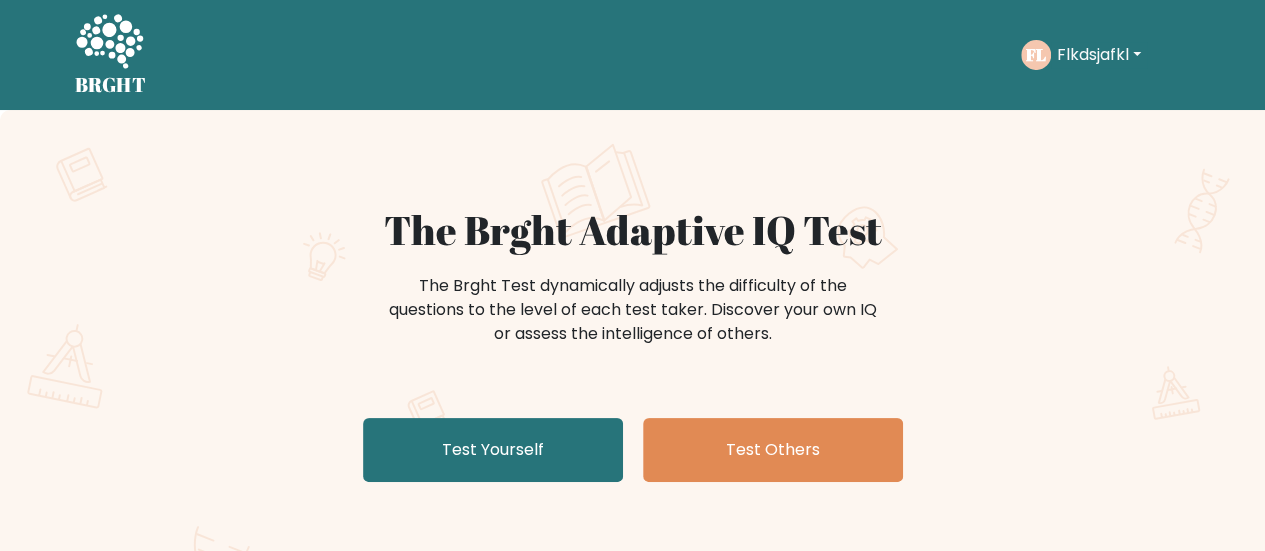 click on "Flkdsjafkl" at bounding box center [1099, 55] 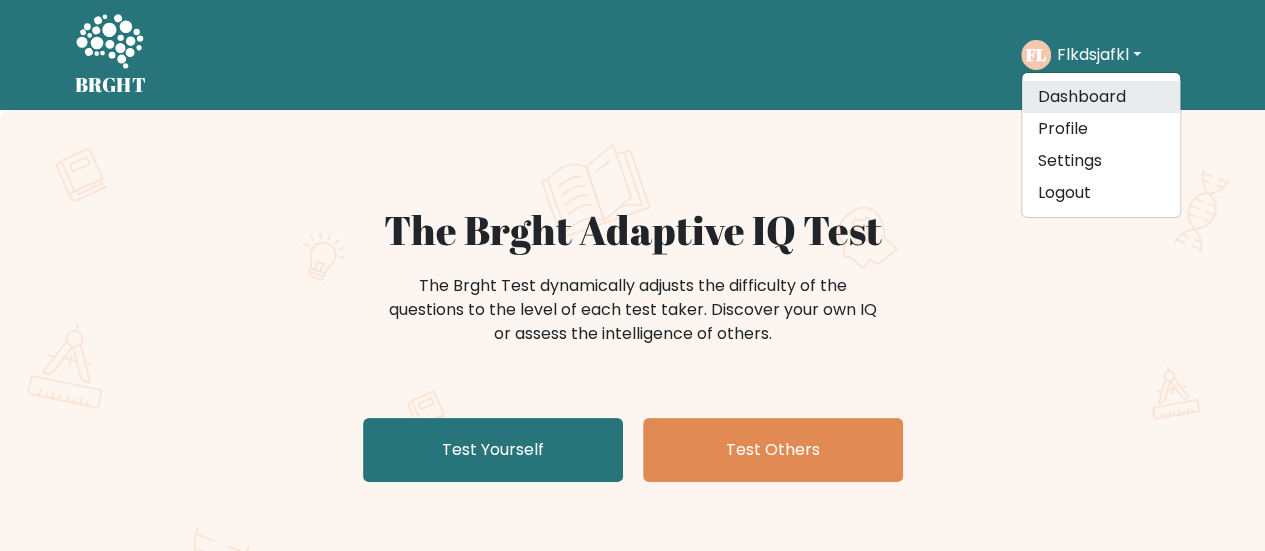 click on "Dashboard" at bounding box center [1101, 97] 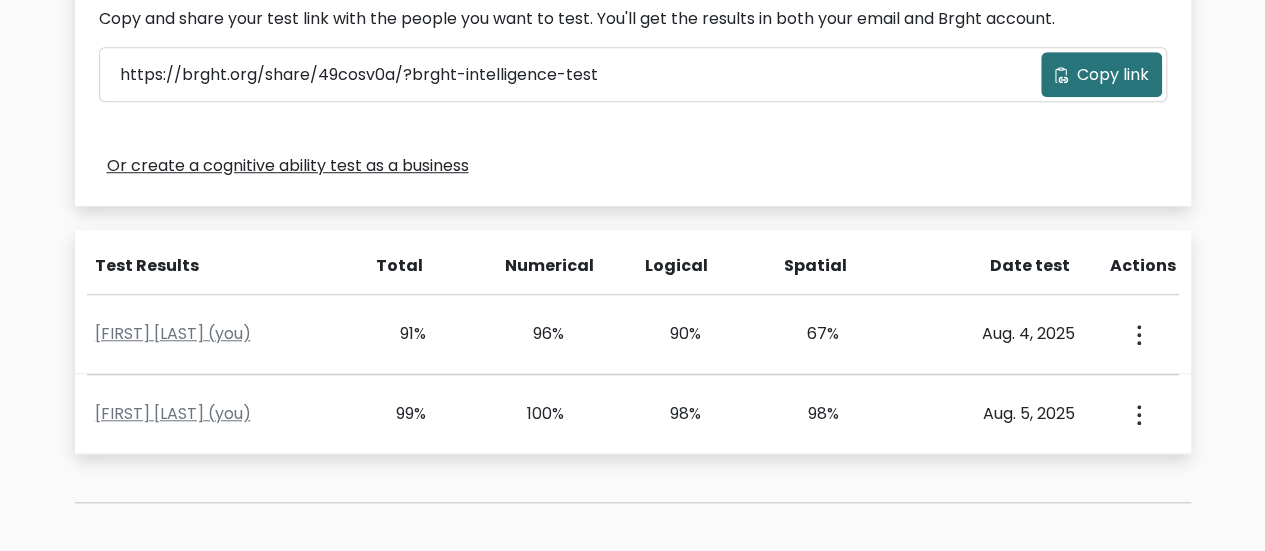 scroll, scrollTop: 741, scrollLeft: 0, axis: vertical 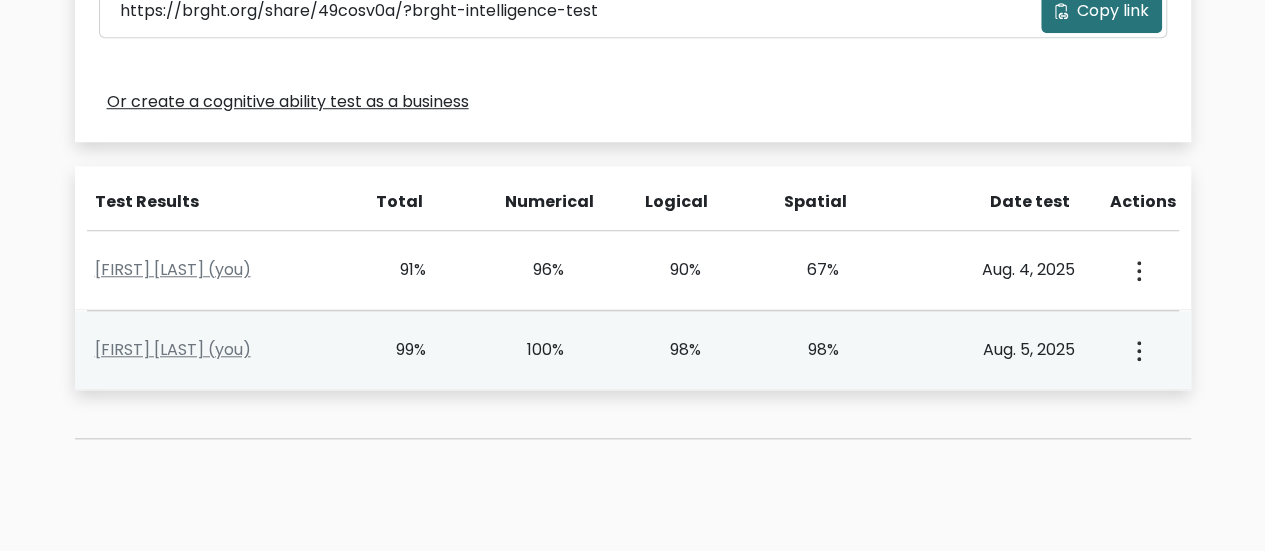 click 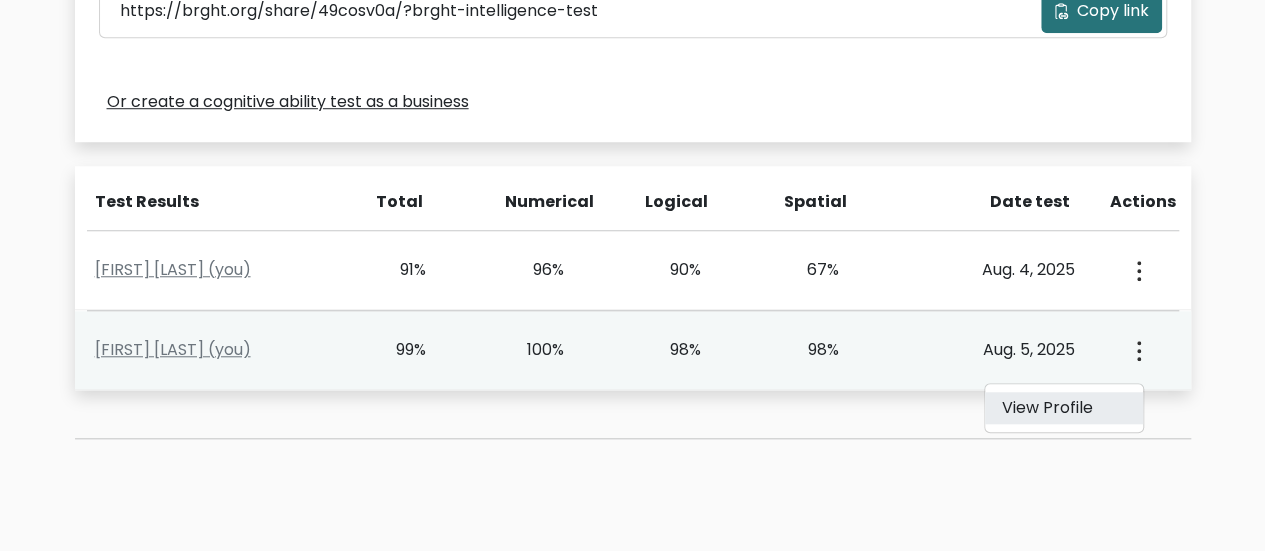 click on "View Profile" at bounding box center (1064, 408) 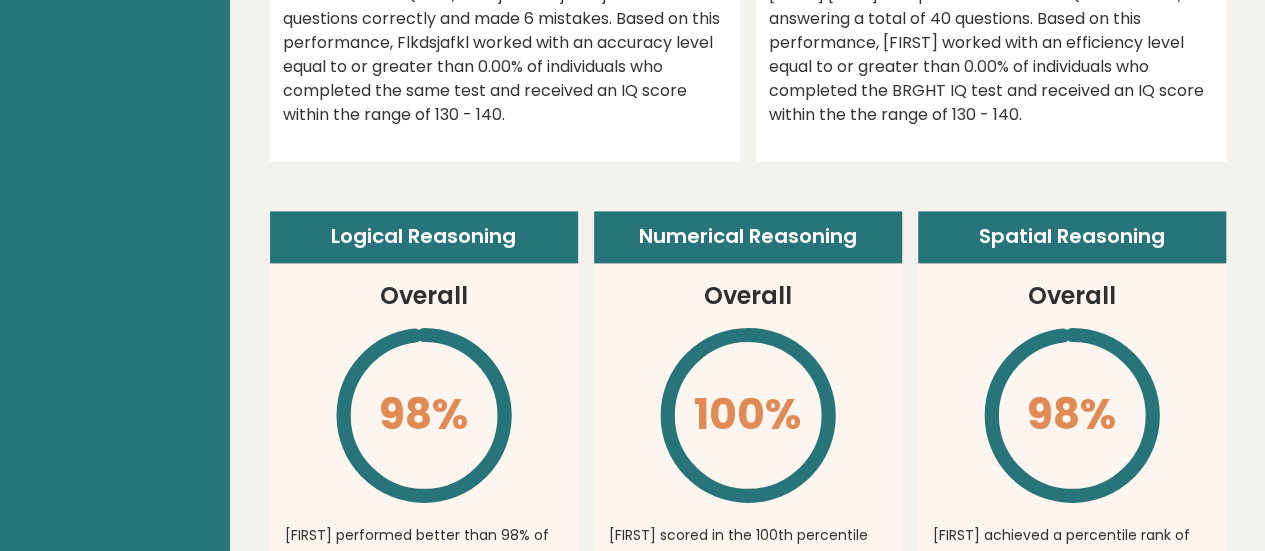 scroll, scrollTop: 1305, scrollLeft: 0, axis: vertical 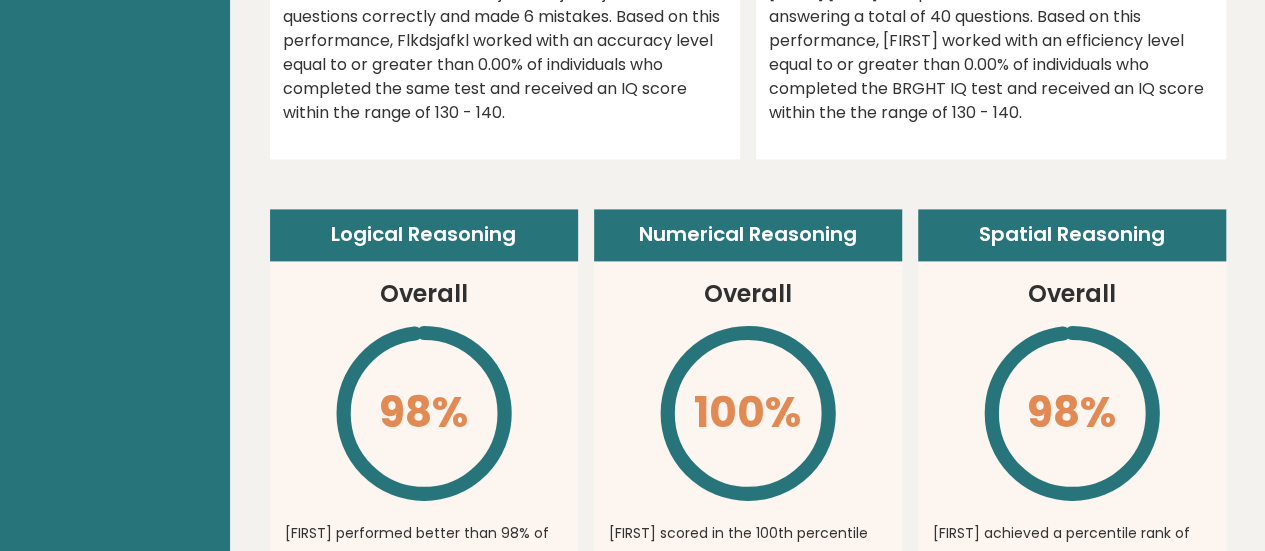 click on "\" 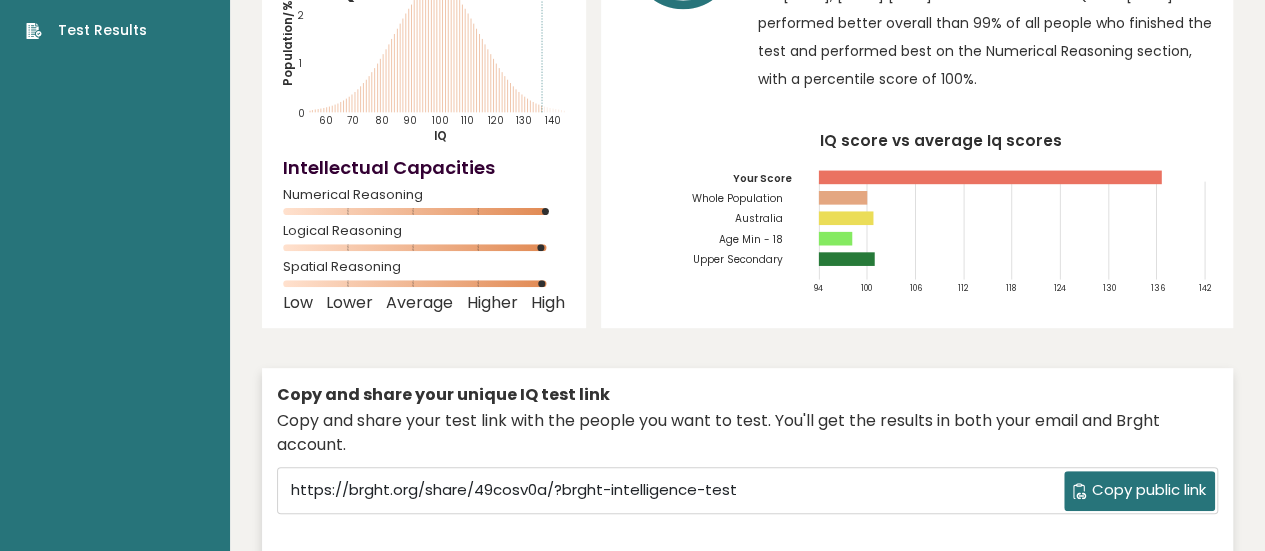 scroll, scrollTop: 0, scrollLeft: 0, axis: both 